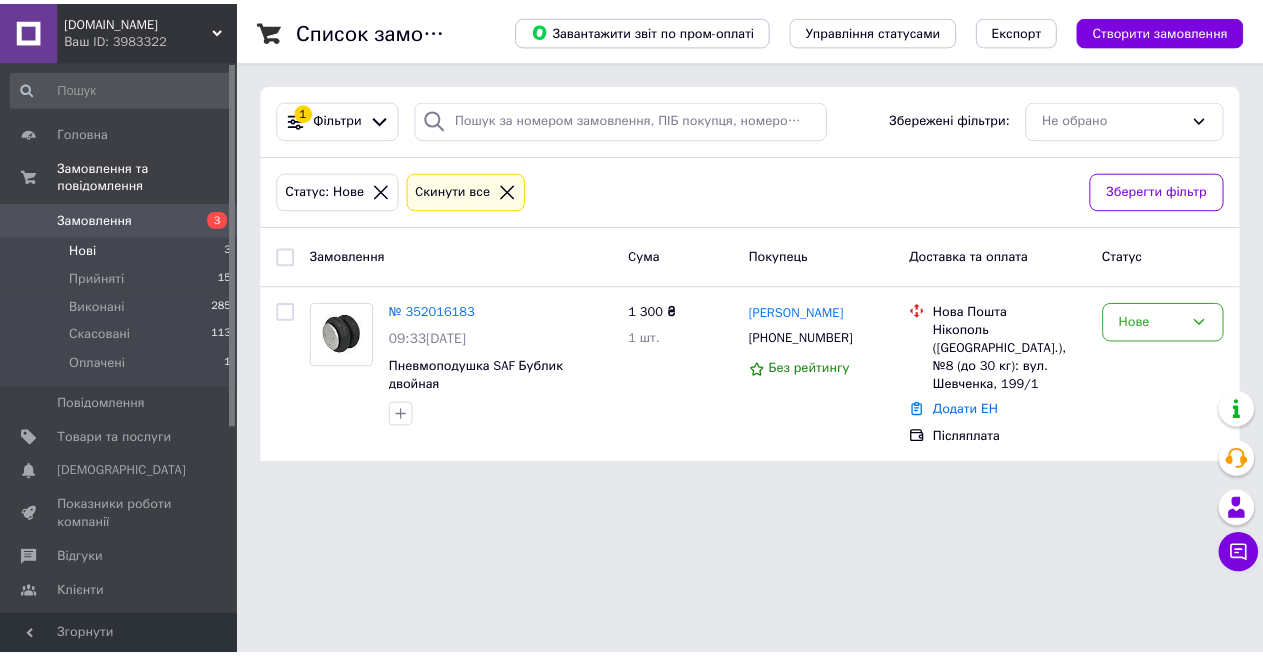 scroll, scrollTop: 0, scrollLeft: 0, axis: both 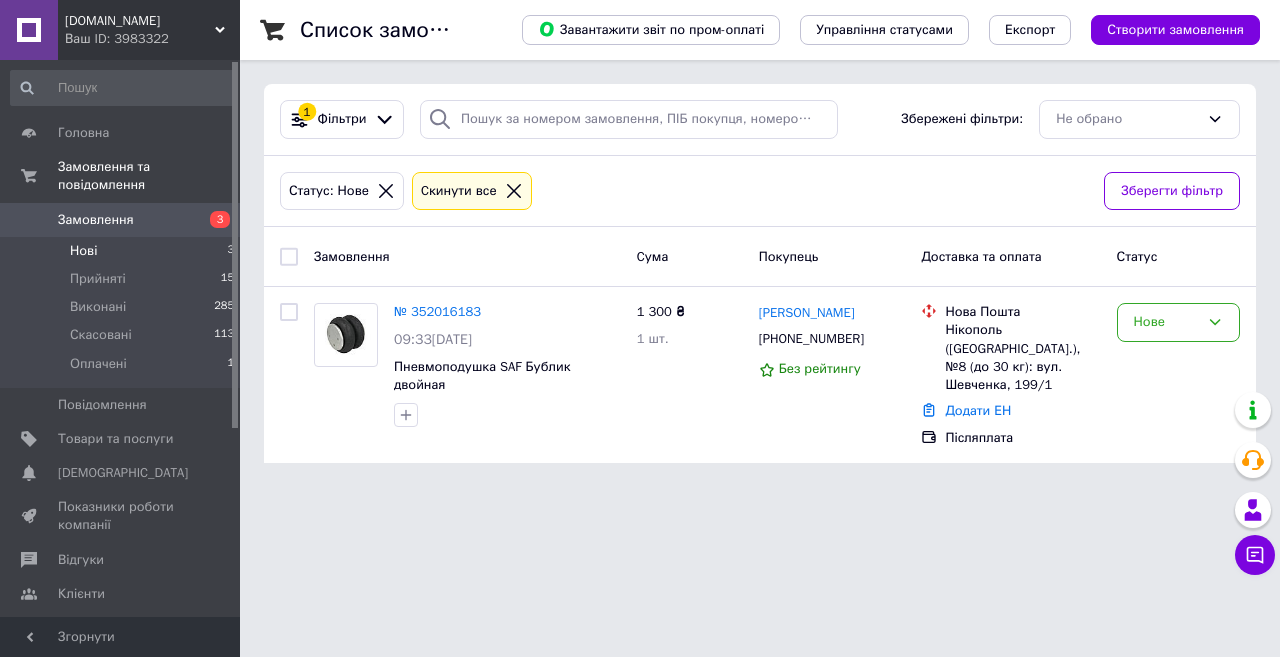 click on "Нові 3" at bounding box center (123, 251) 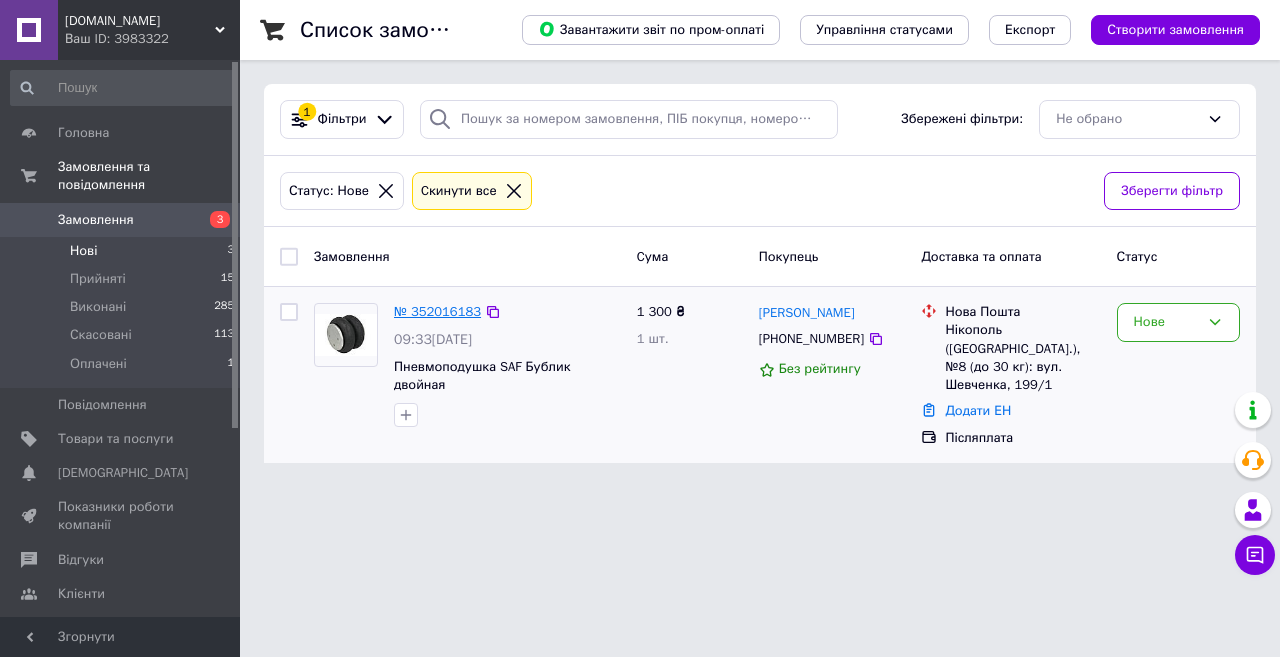 click on "№ 352016183" at bounding box center (437, 311) 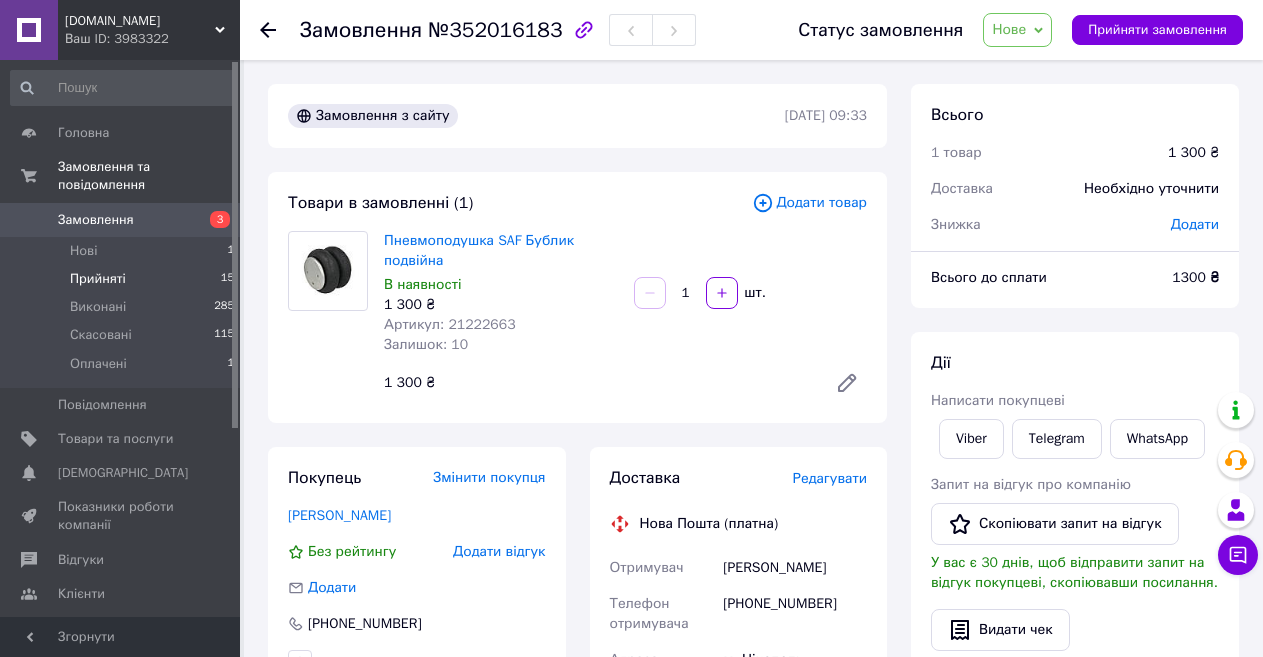 click on "Прийняті 15" at bounding box center (123, 279) 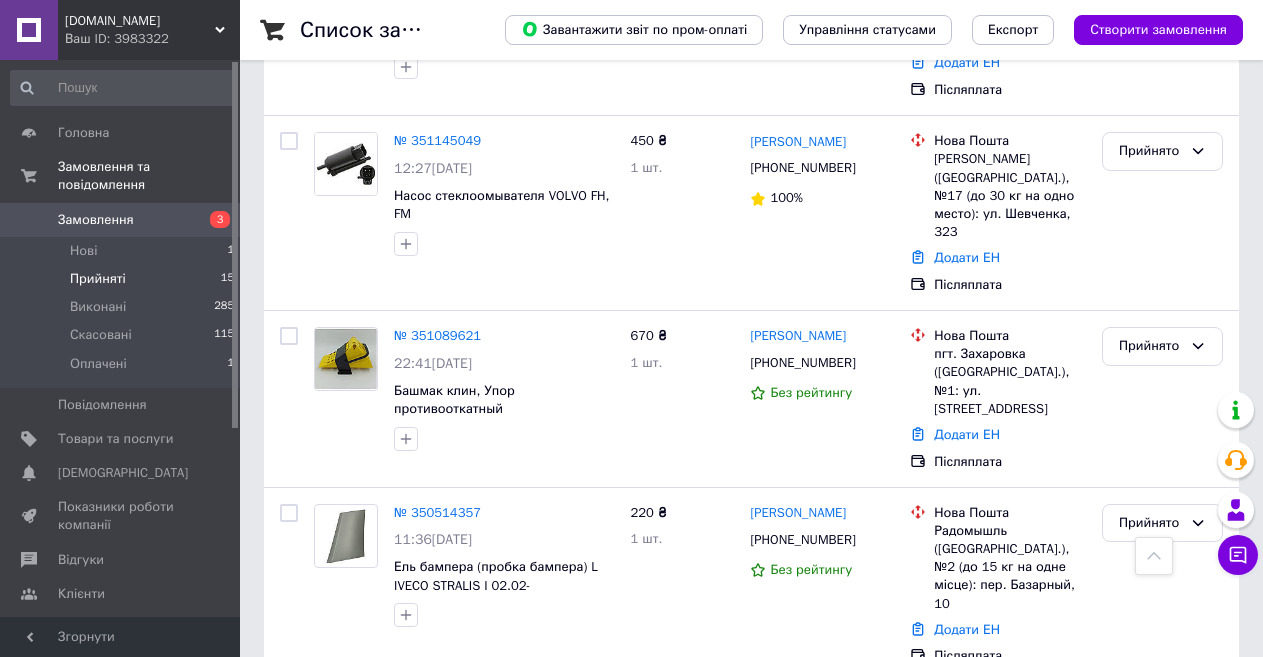 scroll, scrollTop: 2094, scrollLeft: 0, axis: vertical 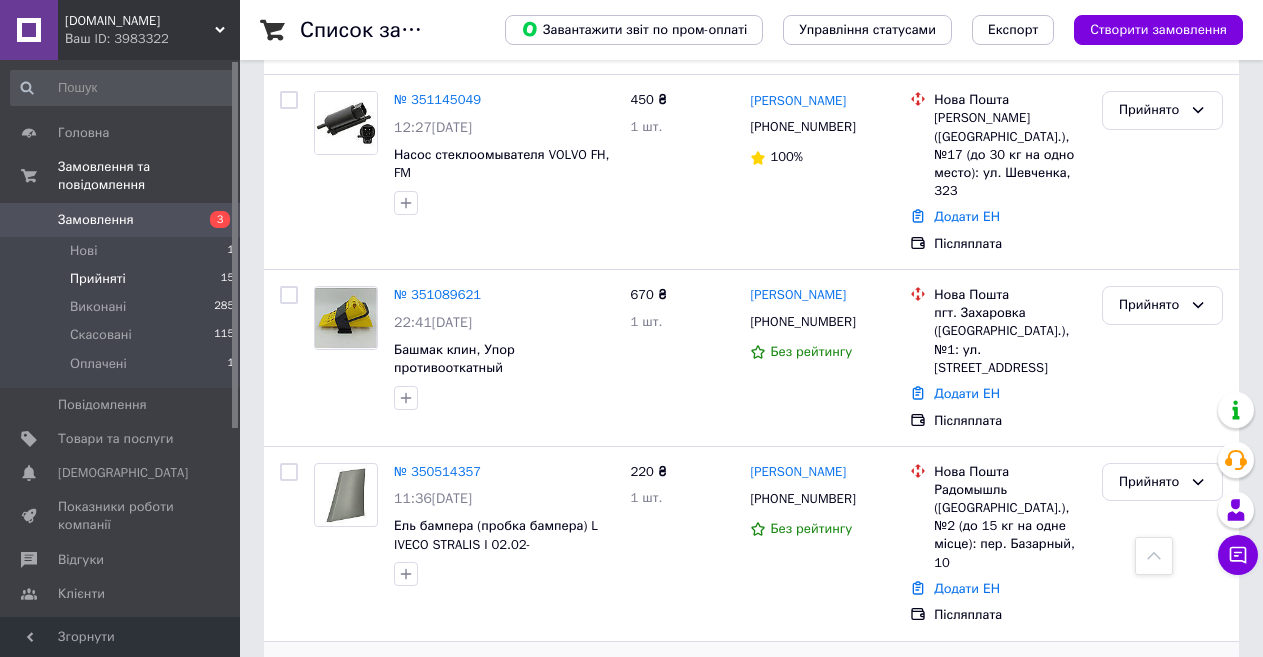 click on "Прийнято" at bounding box center [1150, 677] 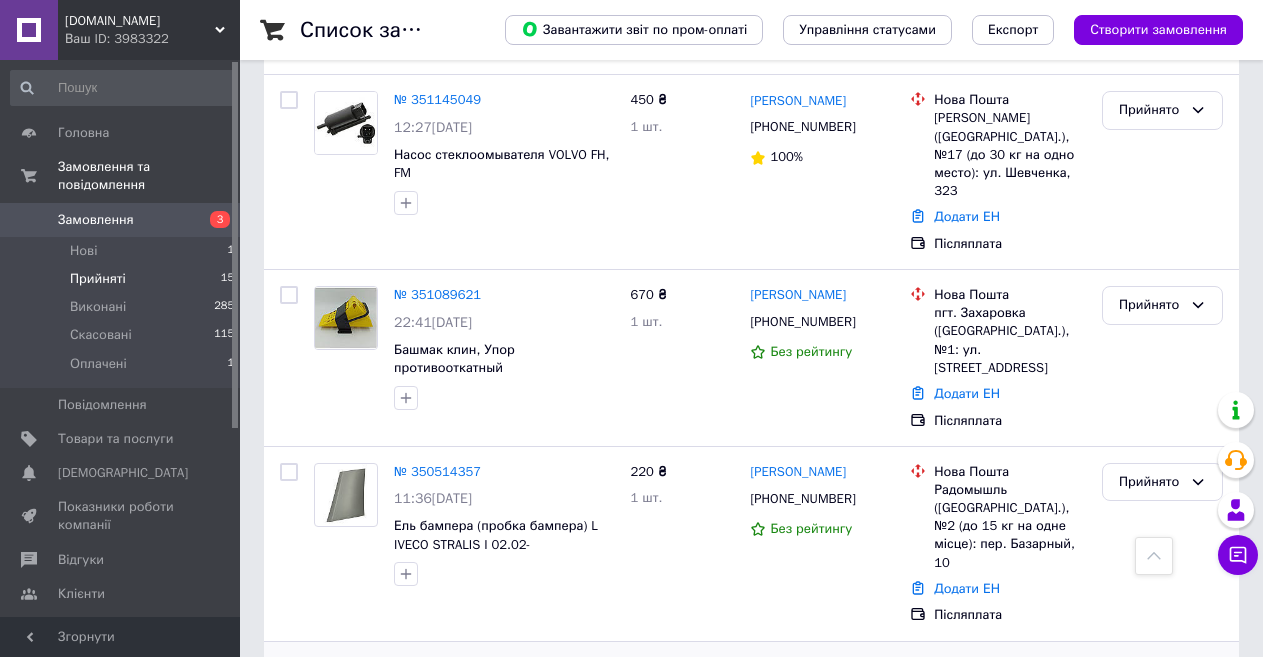 click on "Виконано" at bounding box center (1162, 718) 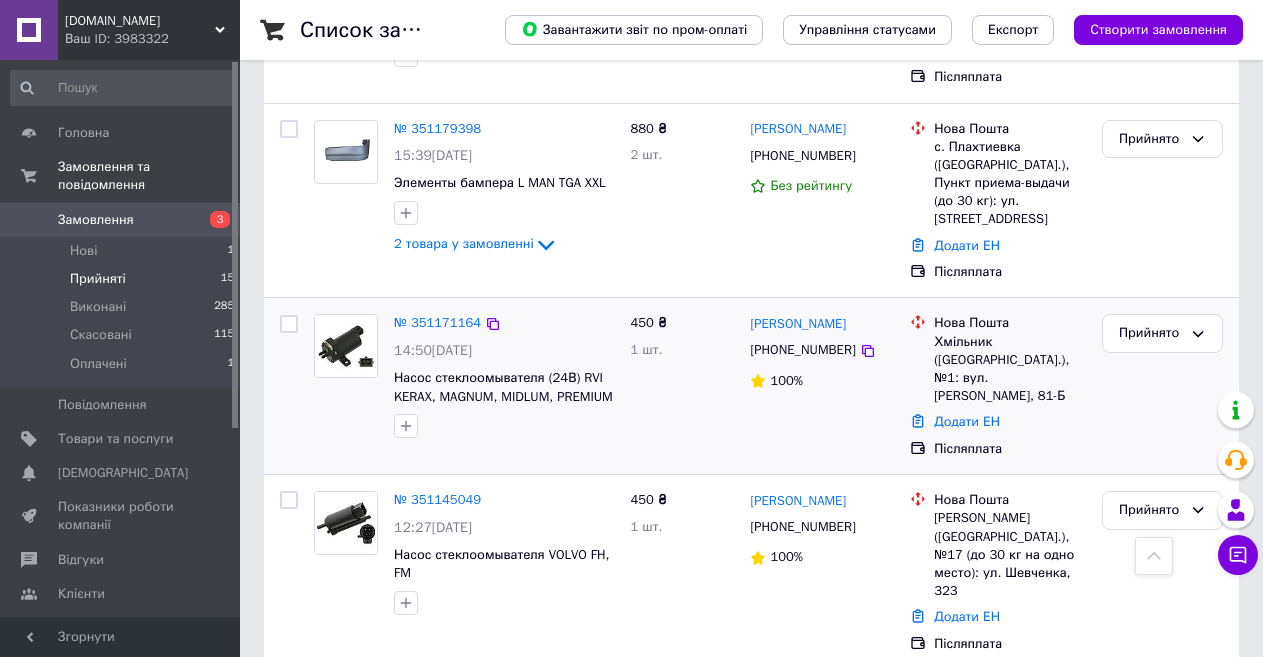 scroll, scrollTop: 2094, scrollLeft: 0, axis: vertical 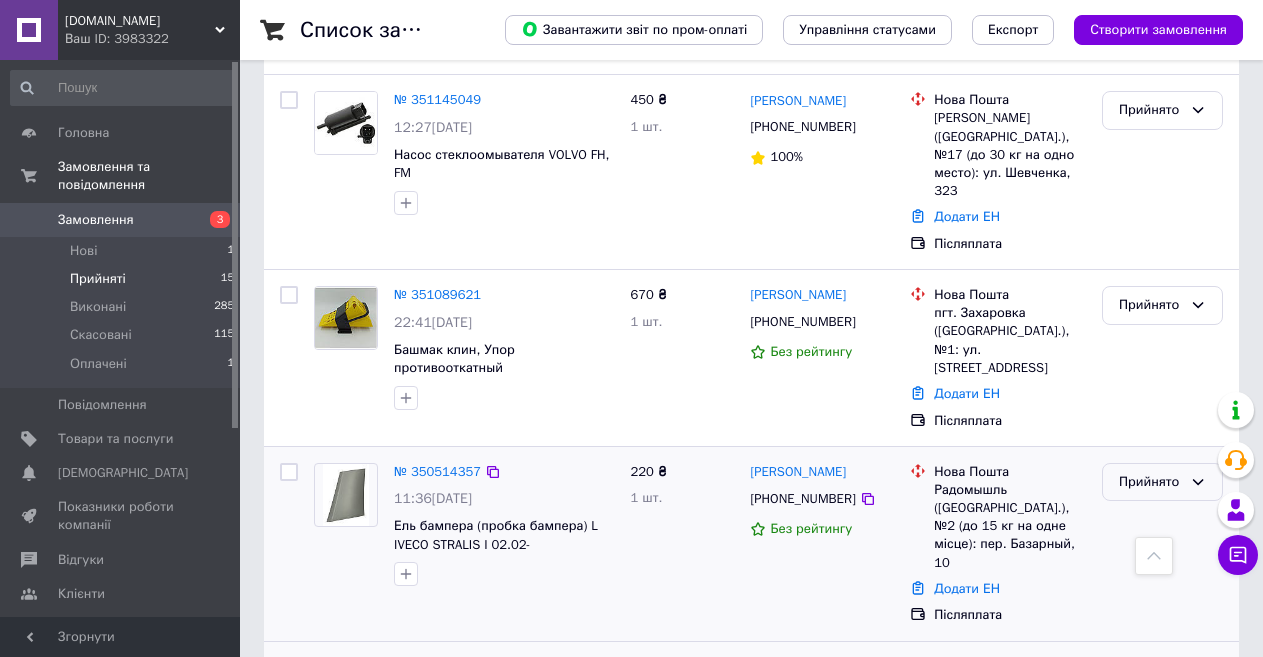 click on "Прийнято" at bounding box center (1150, 482) 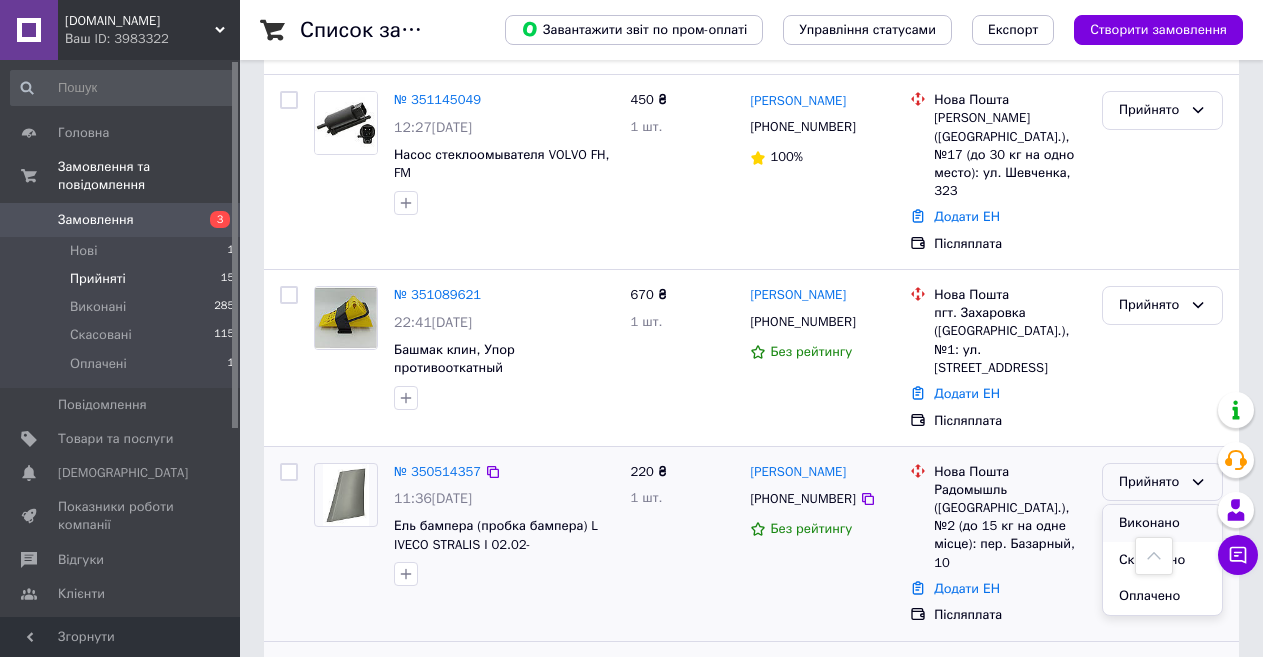click on "Виконано" at bounding box center (1162, 523) 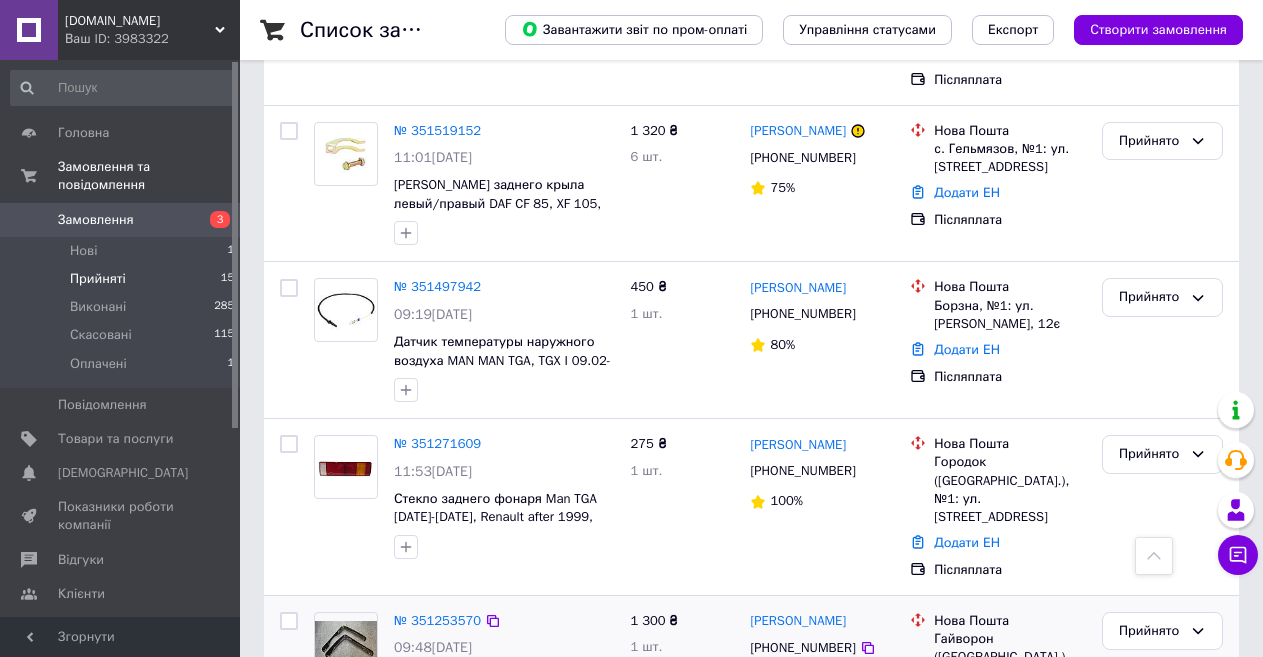 scroll, scrollTop: 918, scrollLeft: 0, axis: vertical 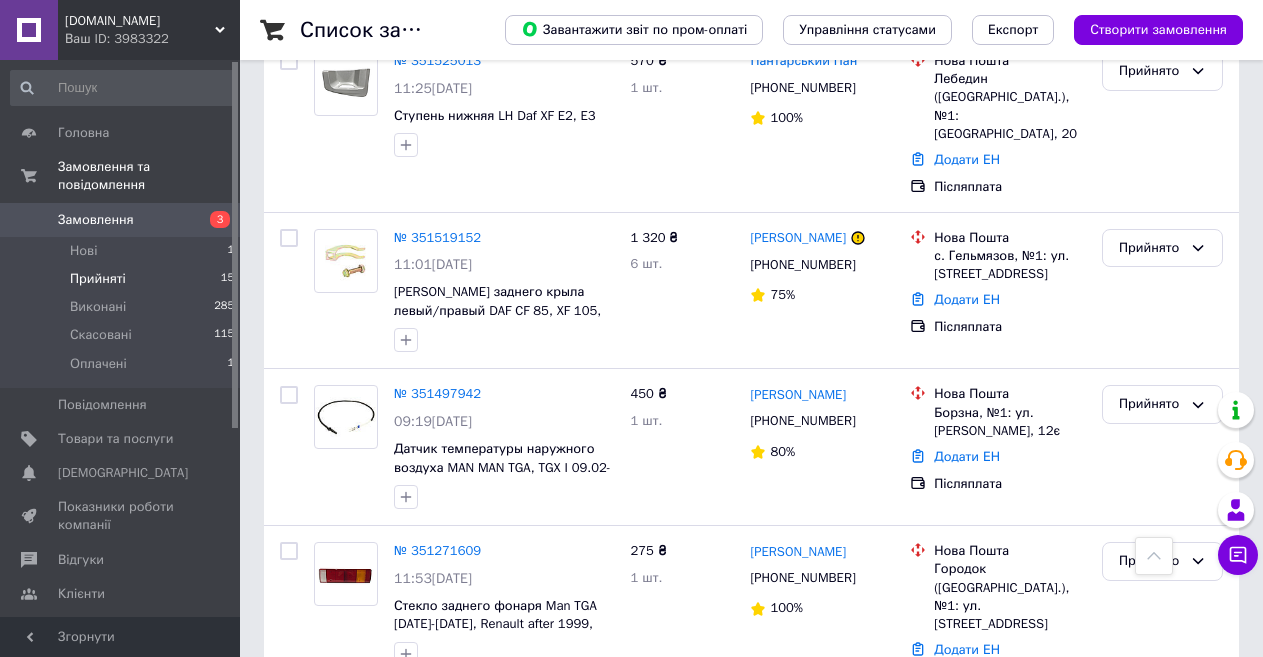 click on "Прийняті 15" at bounding box center (123, 279) 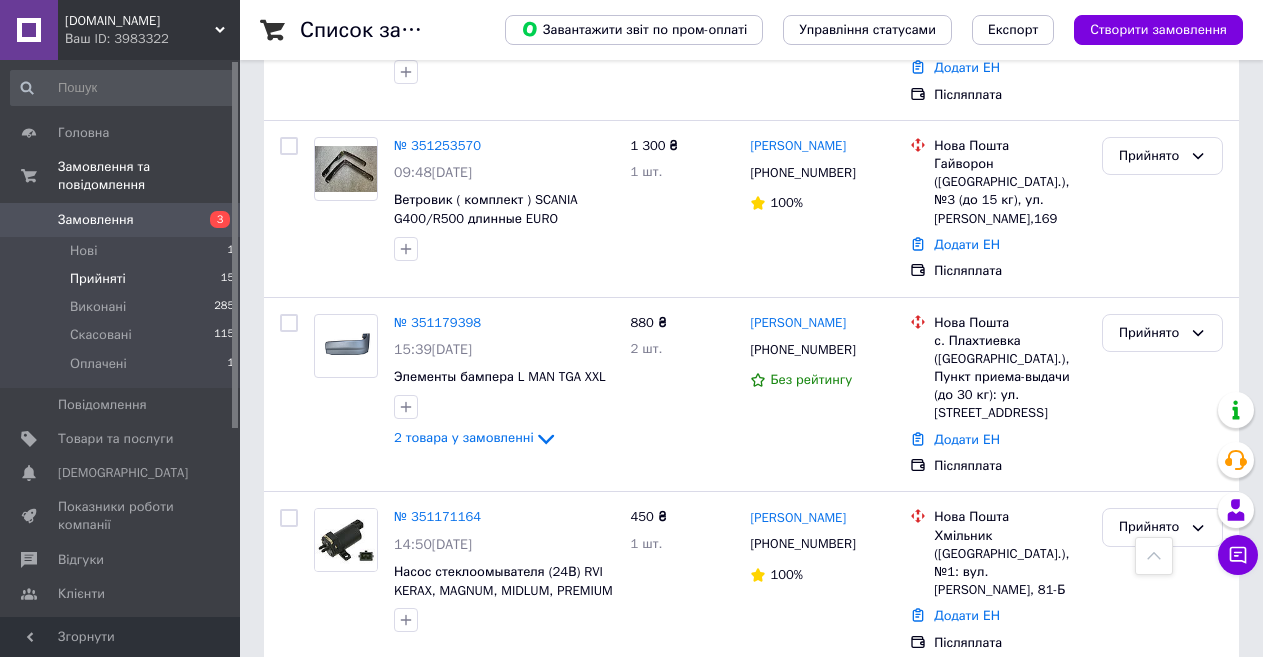 scroll, scrollTop: 1761, scrollLeft: 0, axis: vertical 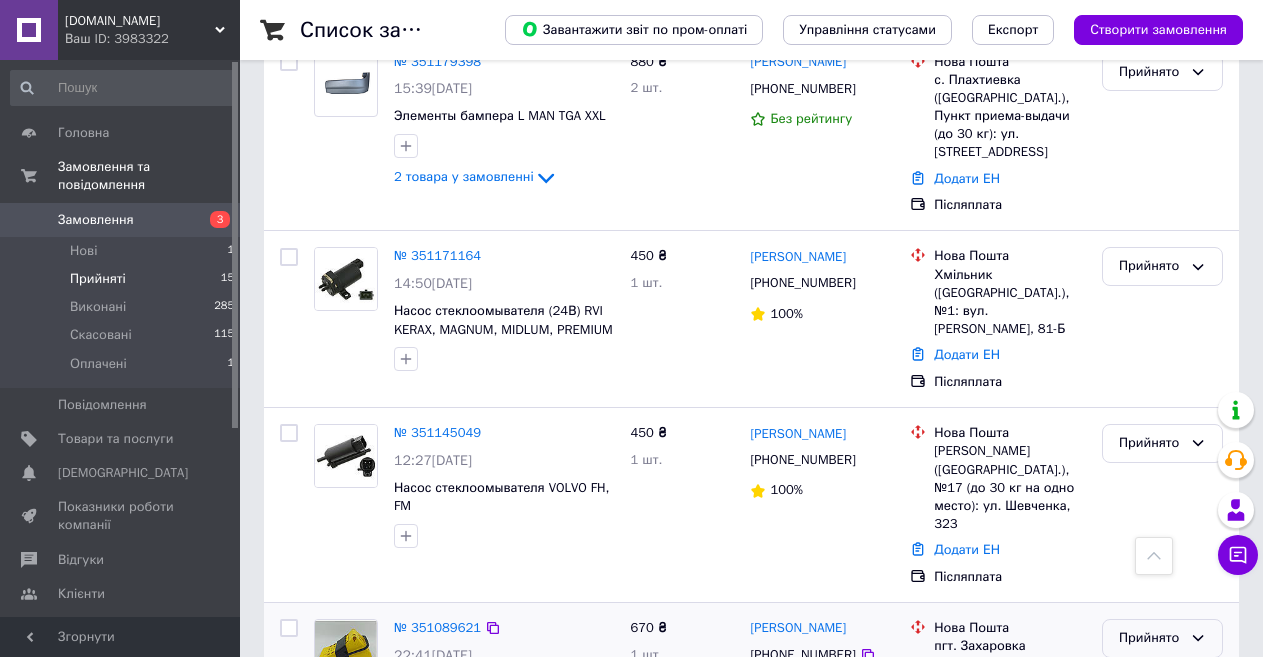 click on "Прийнято" at bounding box center [1150, 638] 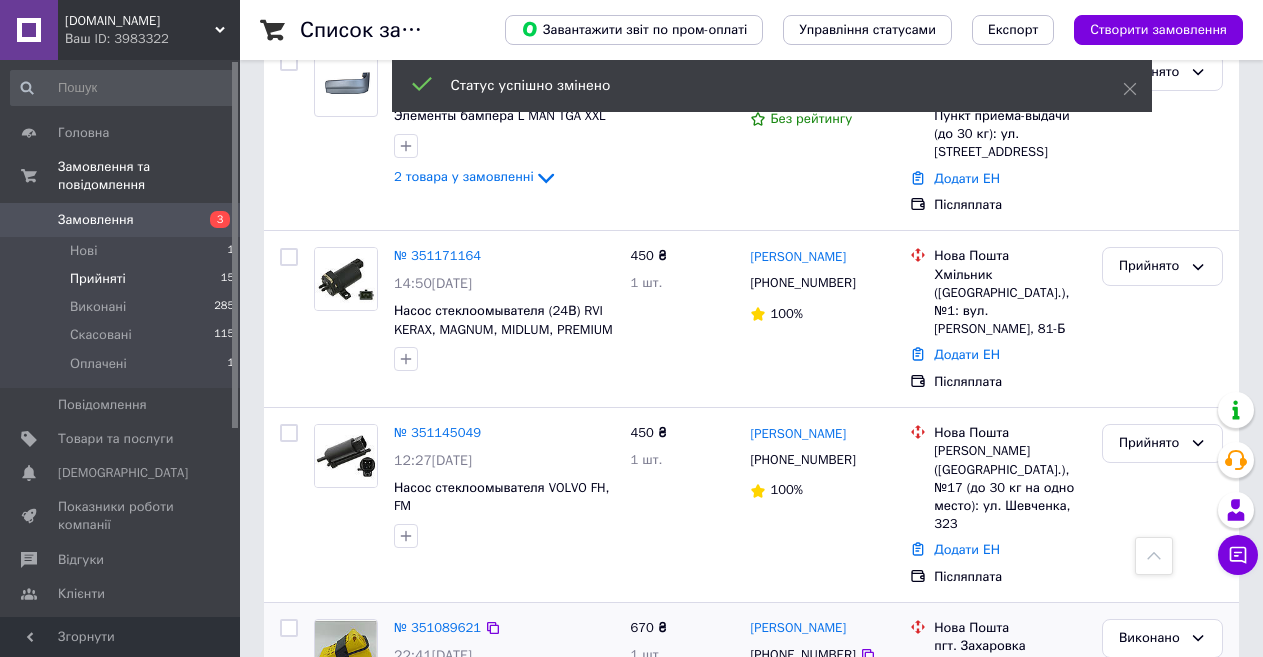 scroll, scrollTop: 1759, scrollLeft: 0, axis: vertical 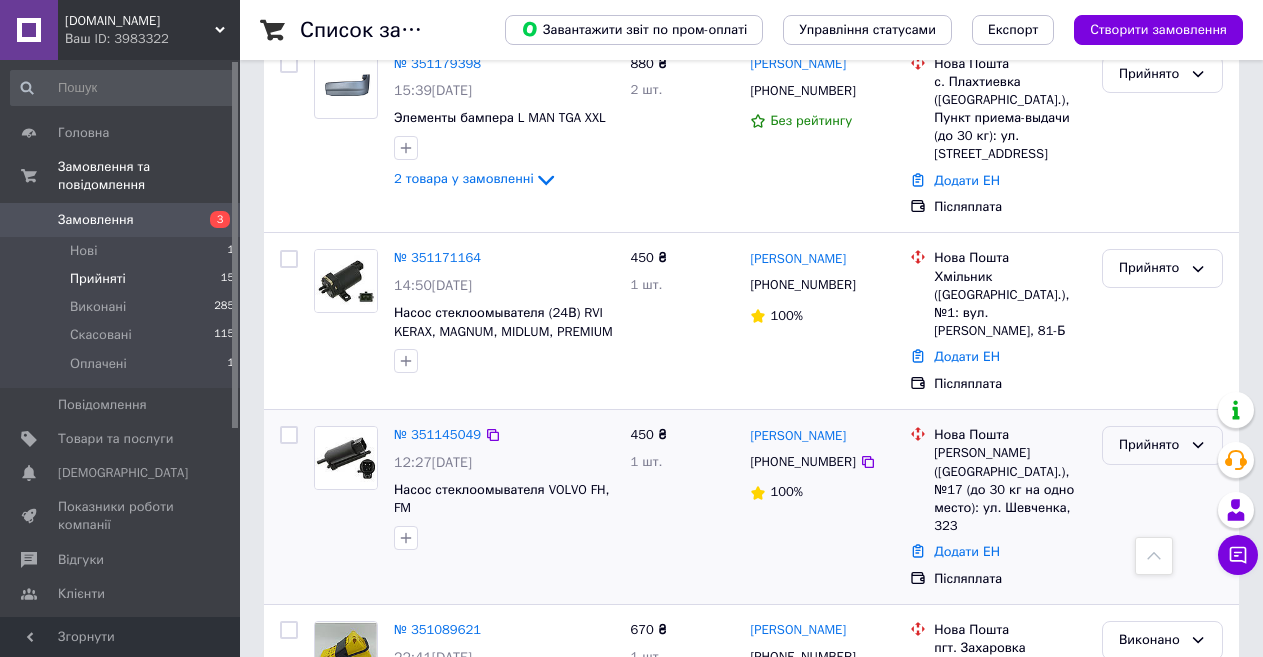 click on "Прийнято" at bounding box center [1150, 445] 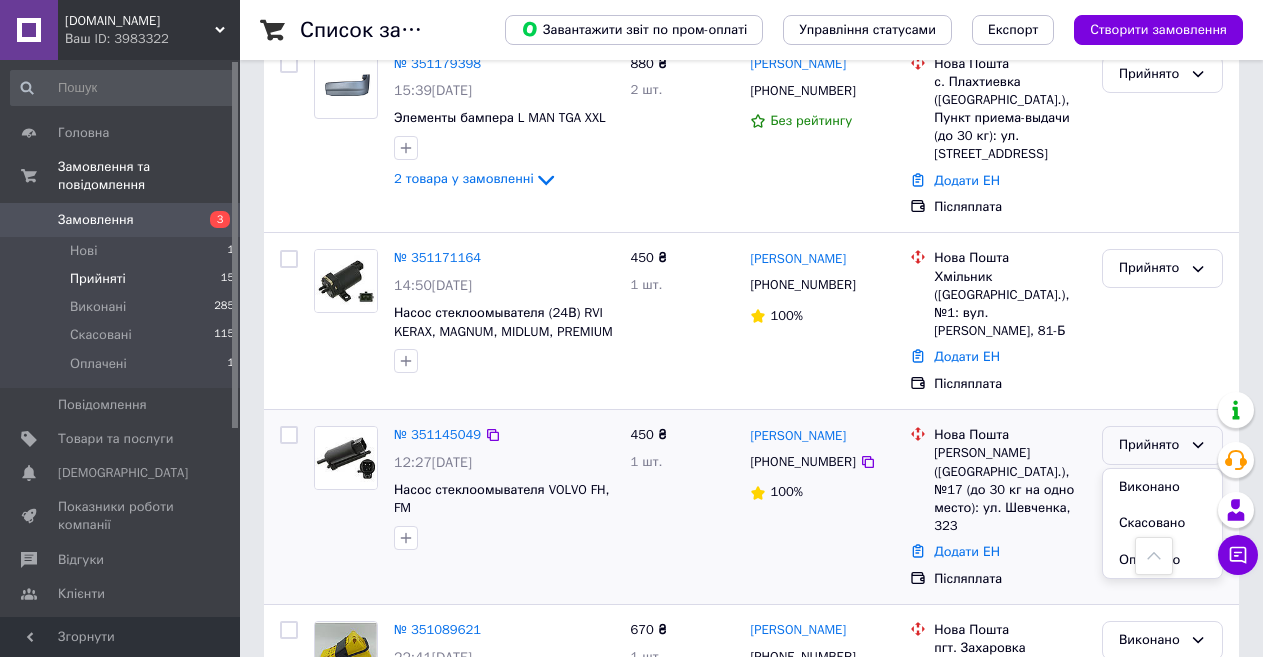 click on "Прийнято" at bounding box center (1150, 445) 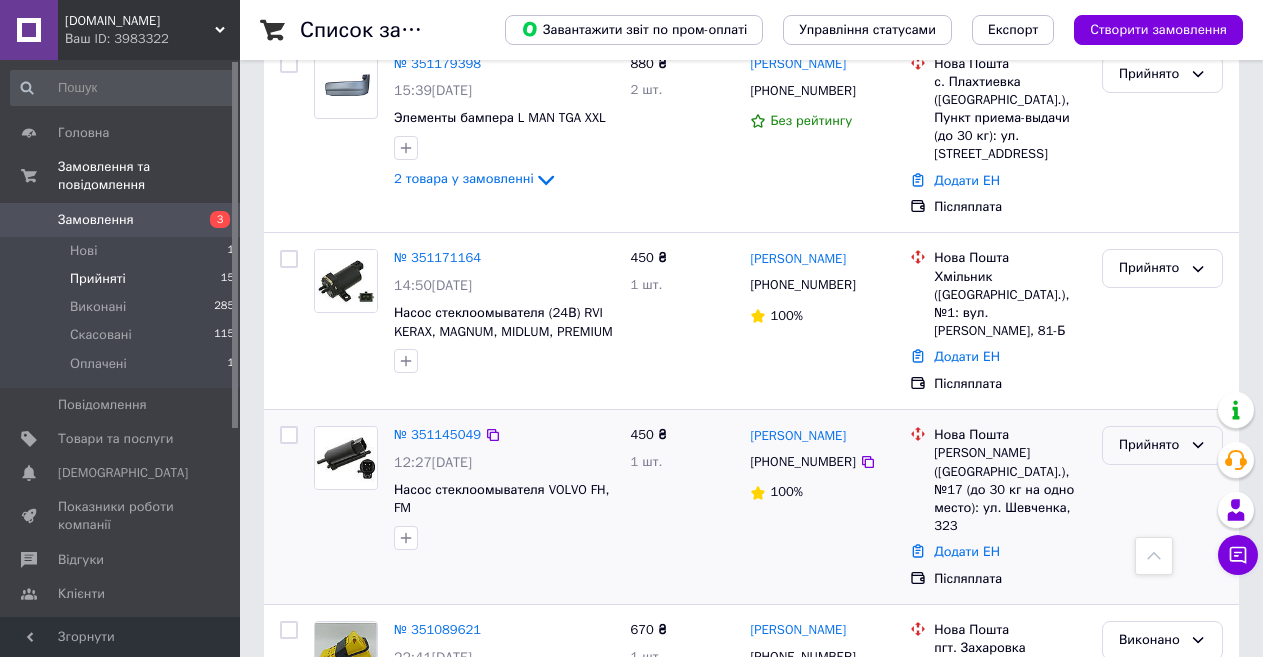 click on "Прийнято" at bounding box center (1150, 445) 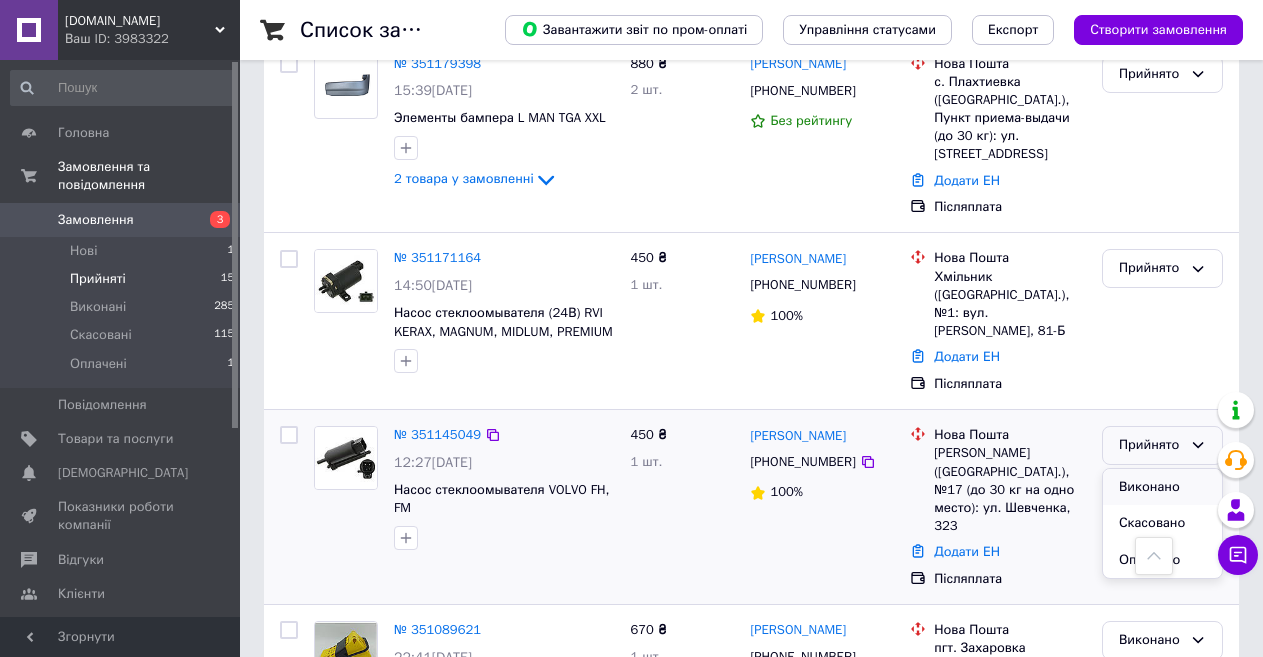 click on "Виконано" at bounding box center (1162, 487) 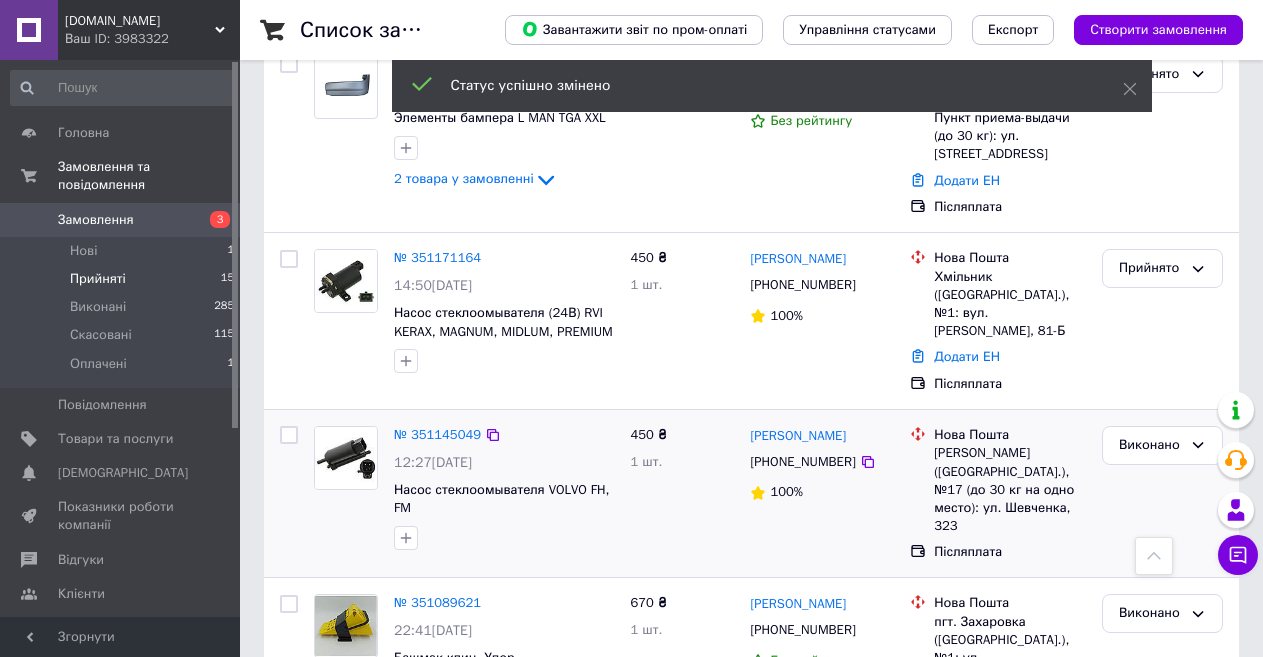 scroll, scrollTop: 1757, scrollLeft: 0, axis: vertical 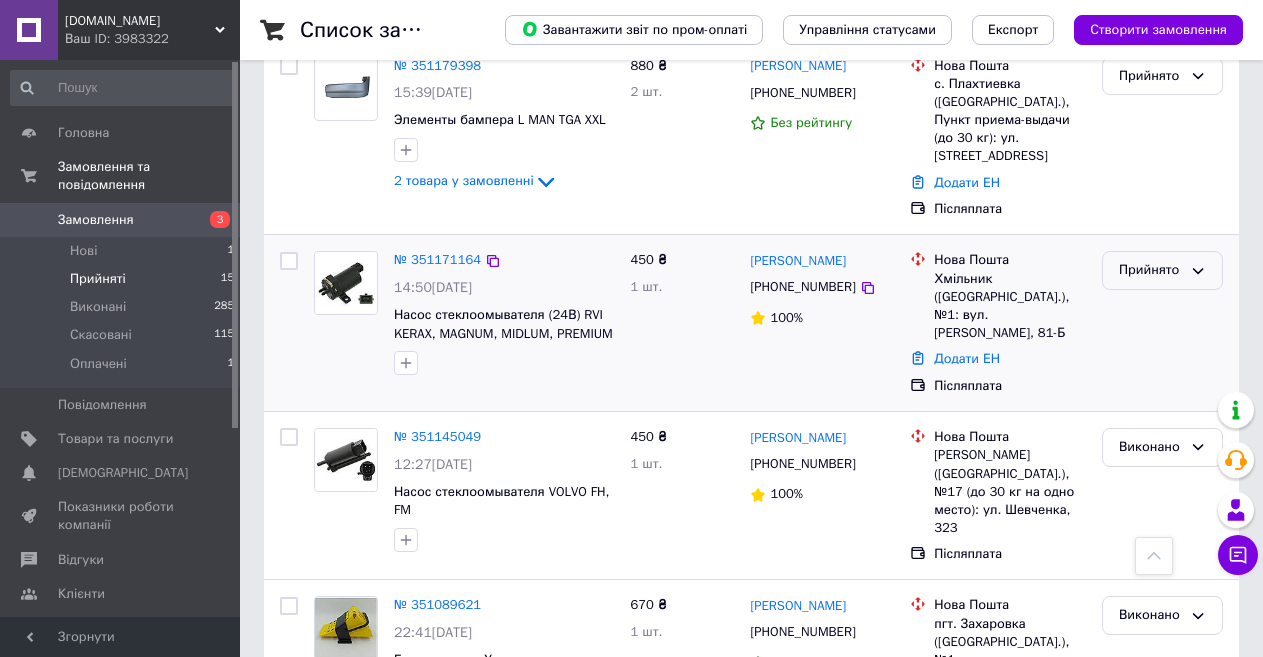 click on "Прийнято" at bounding box center [1150, 270] 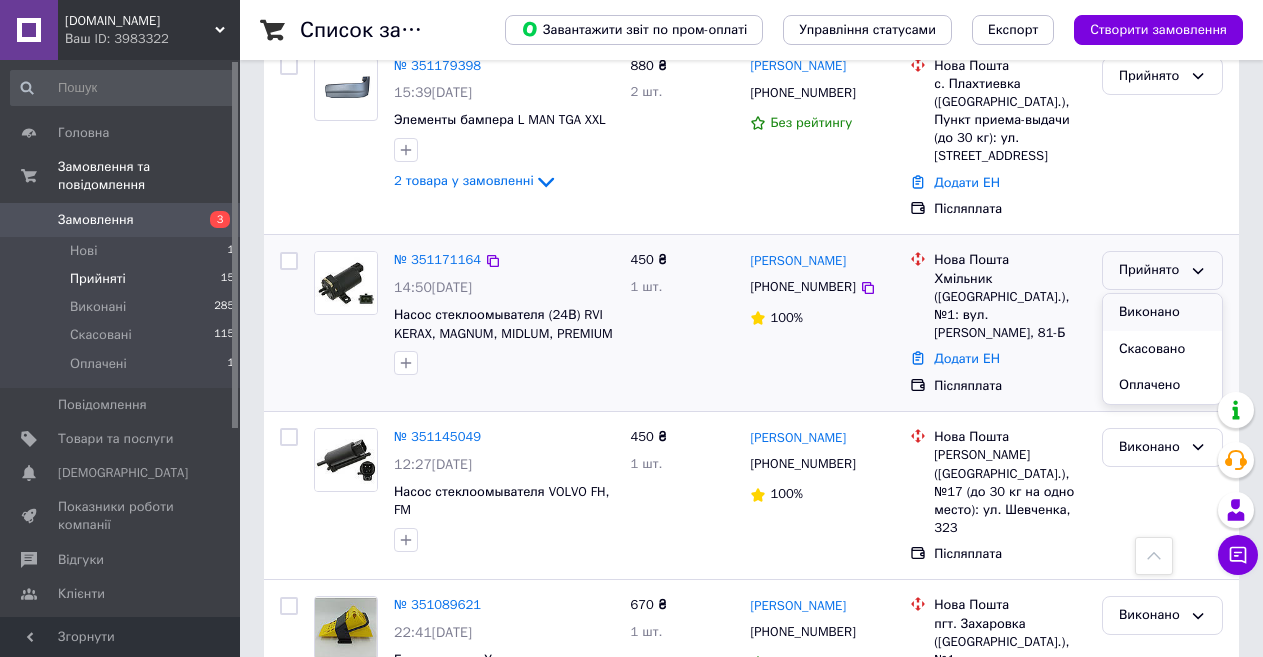 click on "Виконано" at bounding box center [1162, 312] 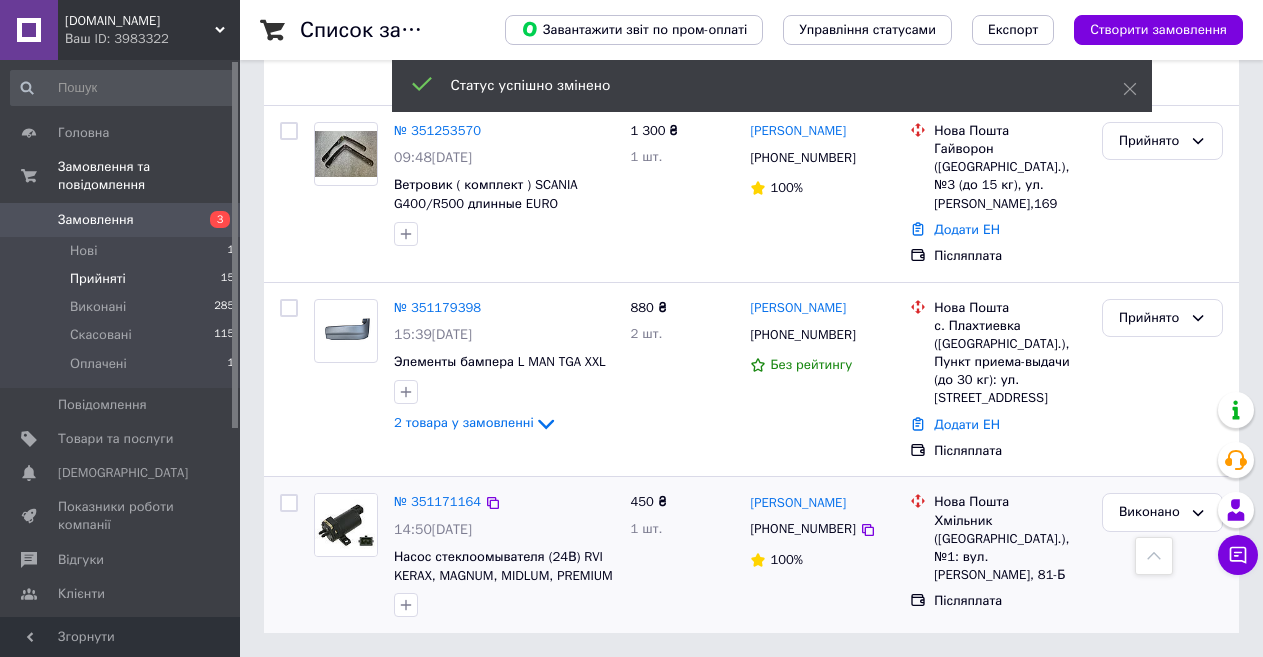 scroll, scrollTop: 1442, scrollLeft: 0, axis: vertical 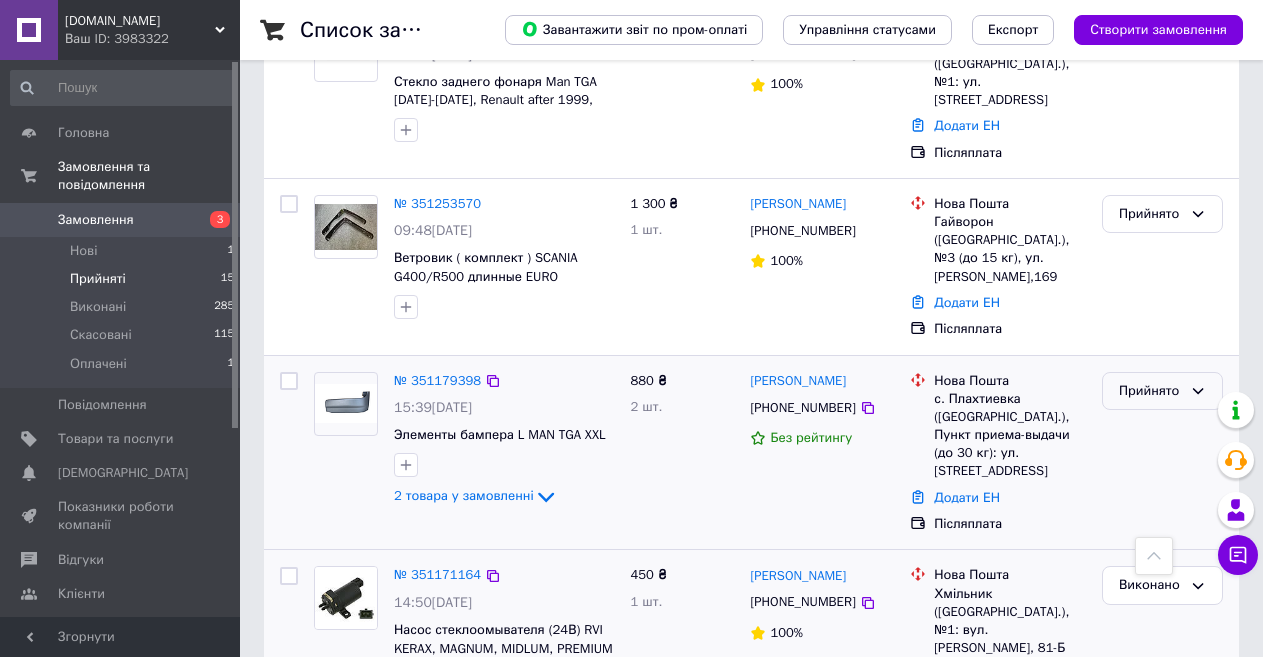 click on "Прийнято" at bounding box center (1150, 391) 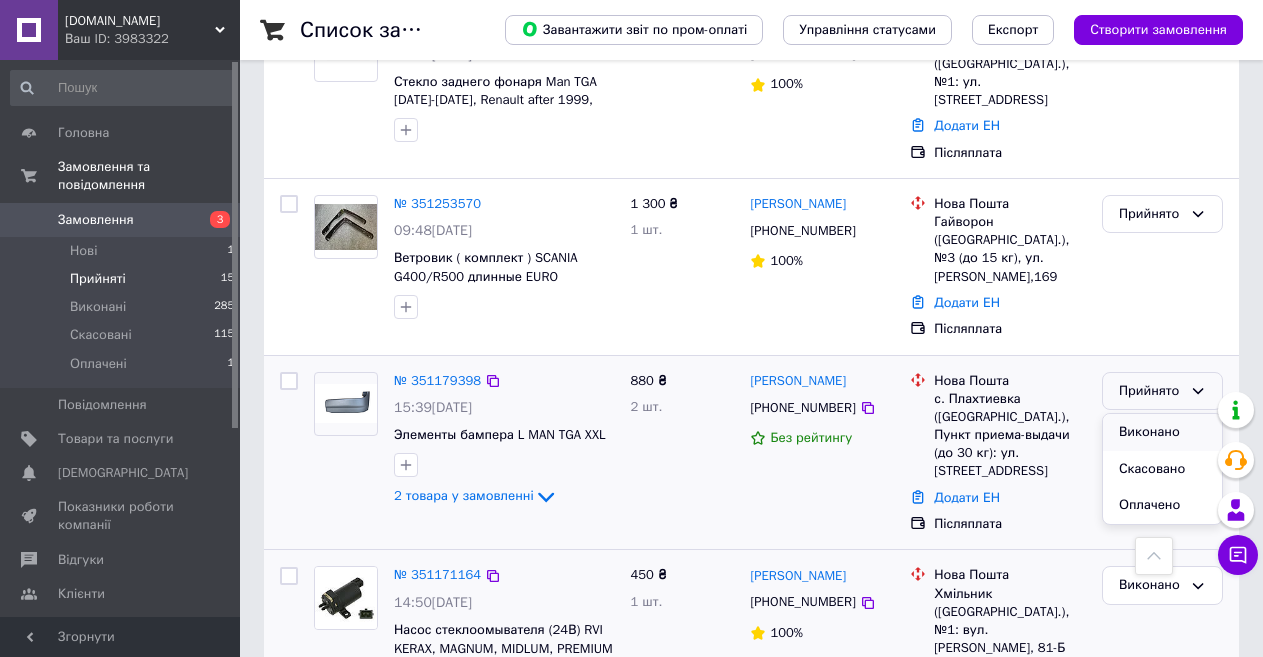 click on "Виконано" at bounding box center [1162, 432] 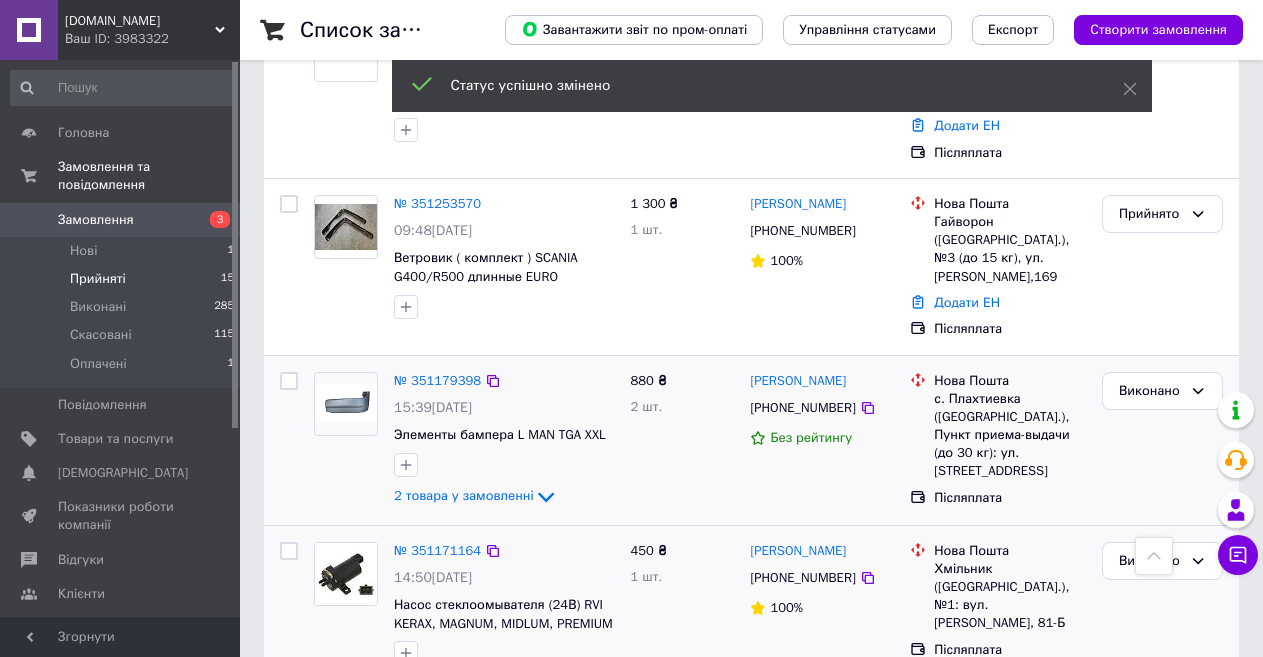 scroll, scrollTop: 1436, scrollLeft: 0, axis: vertical 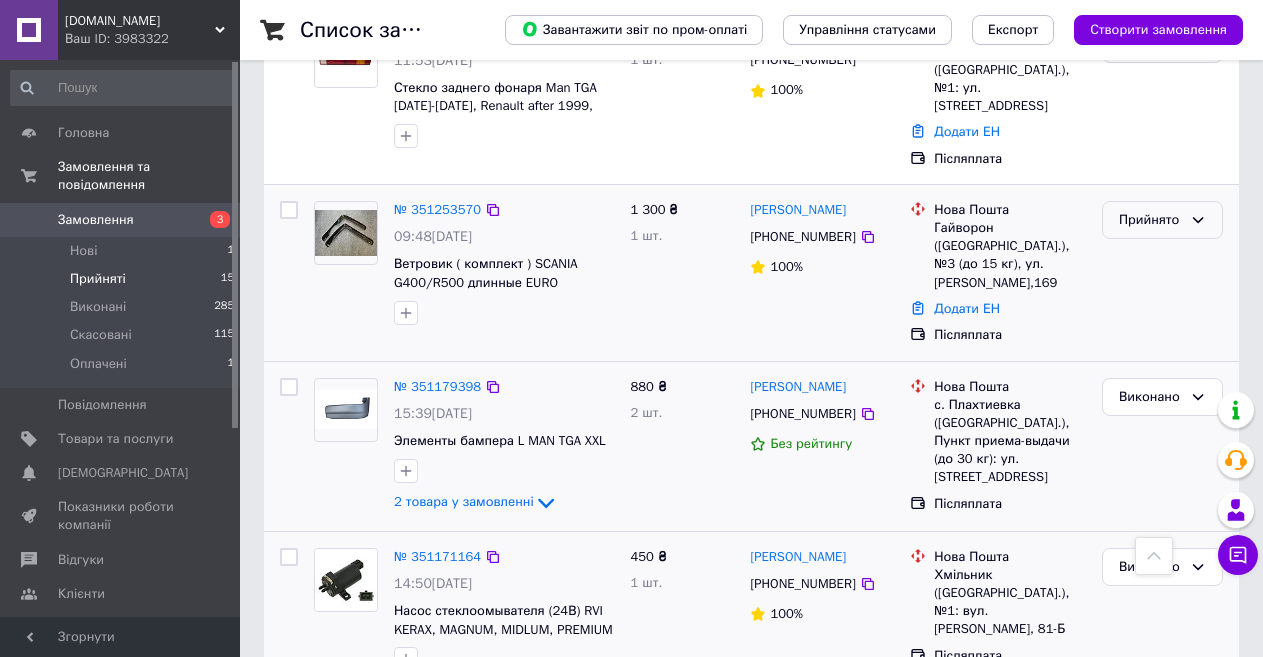 click on "Прийнято" at bounding box center (1162, 220) 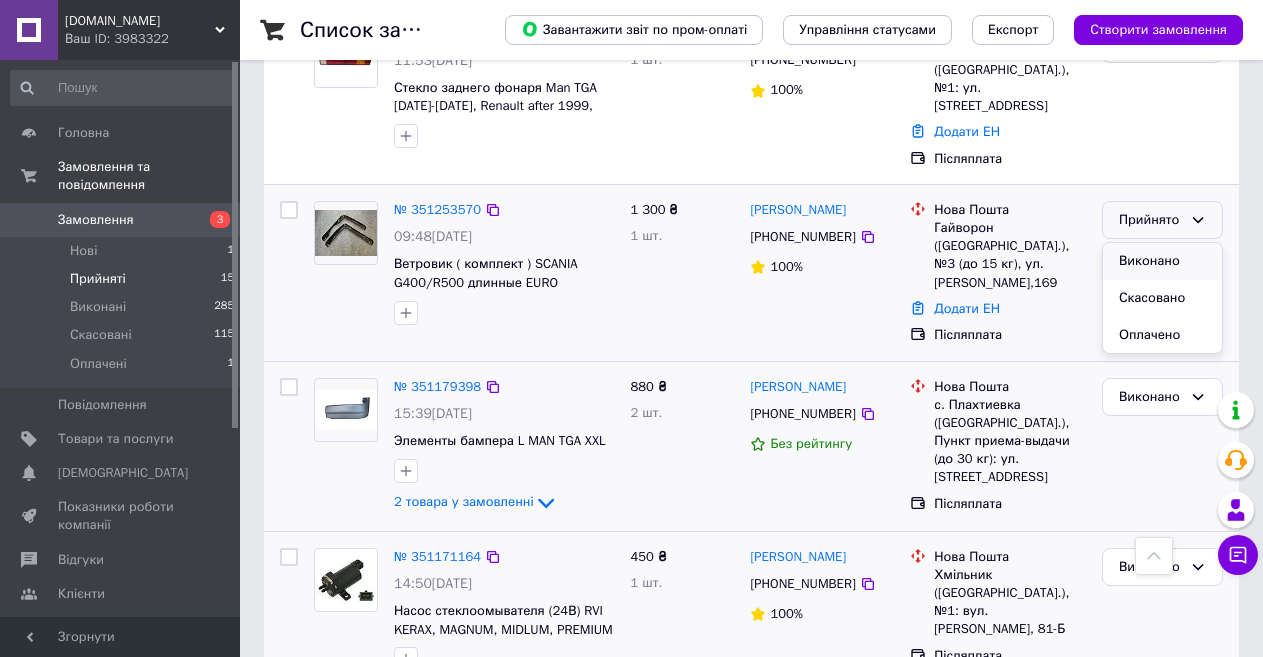 click on "Виконано" at bounding box center (1162, 261) 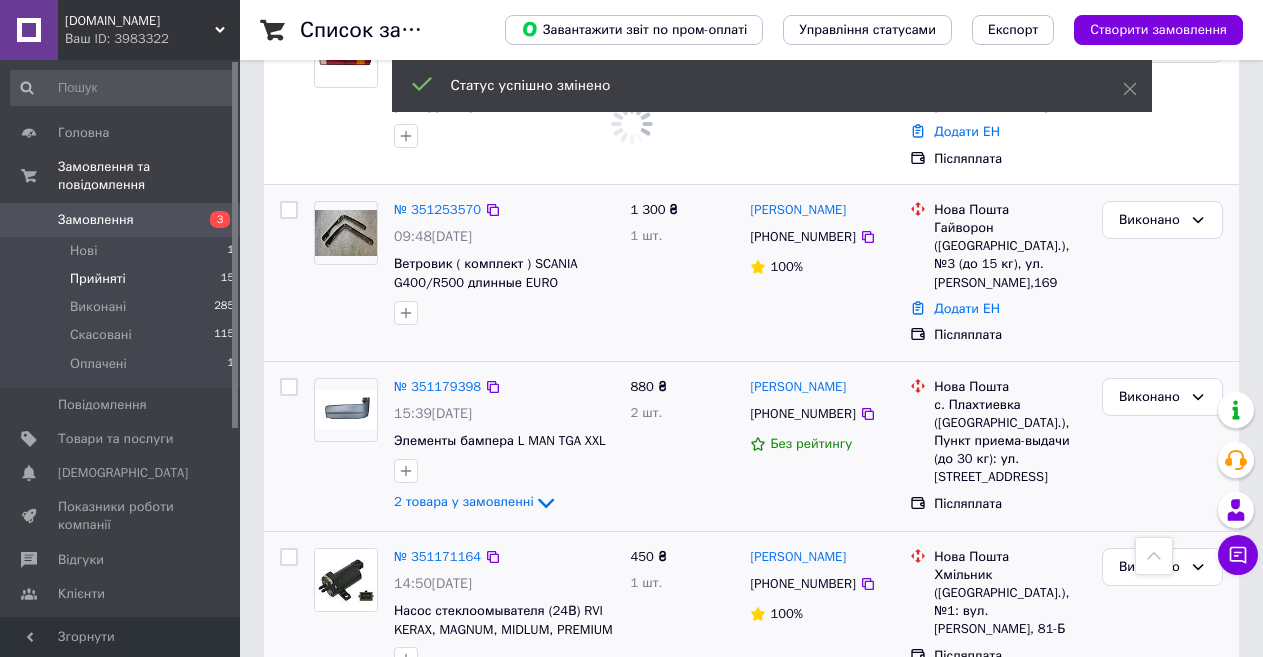 scroll, scrollTop: 1089, scrollLeft: 0, axis: vertical 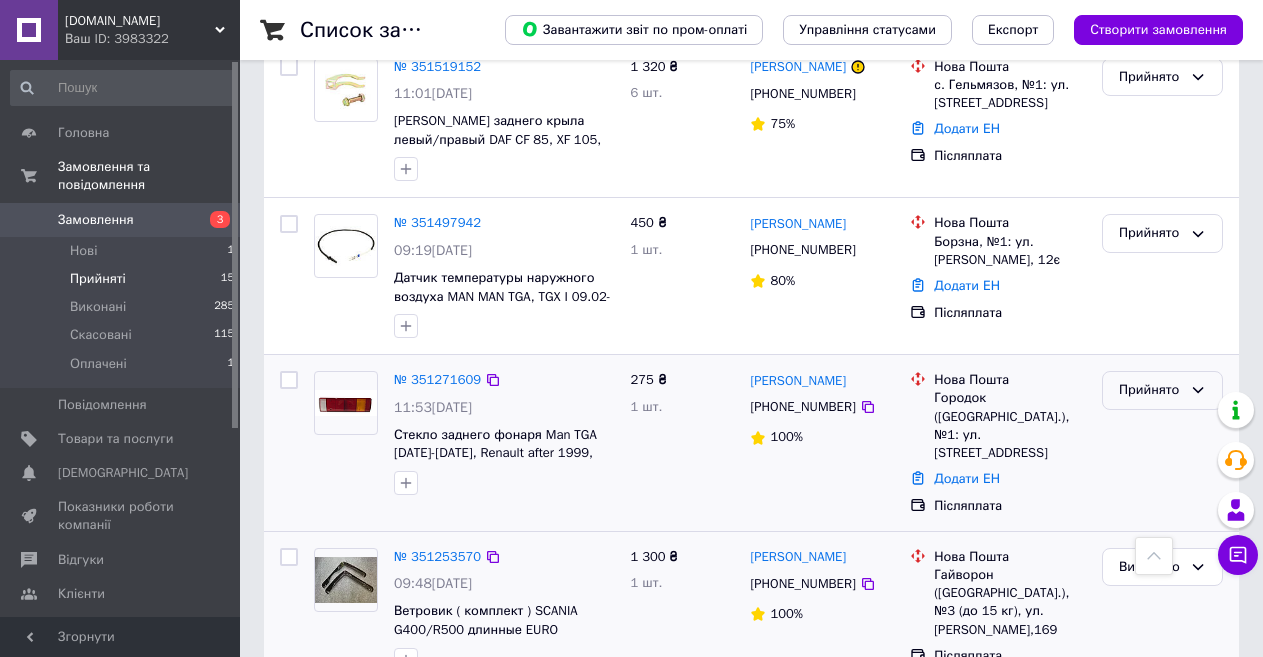 click on "Прийнято" at bounding box center (1150, 390) 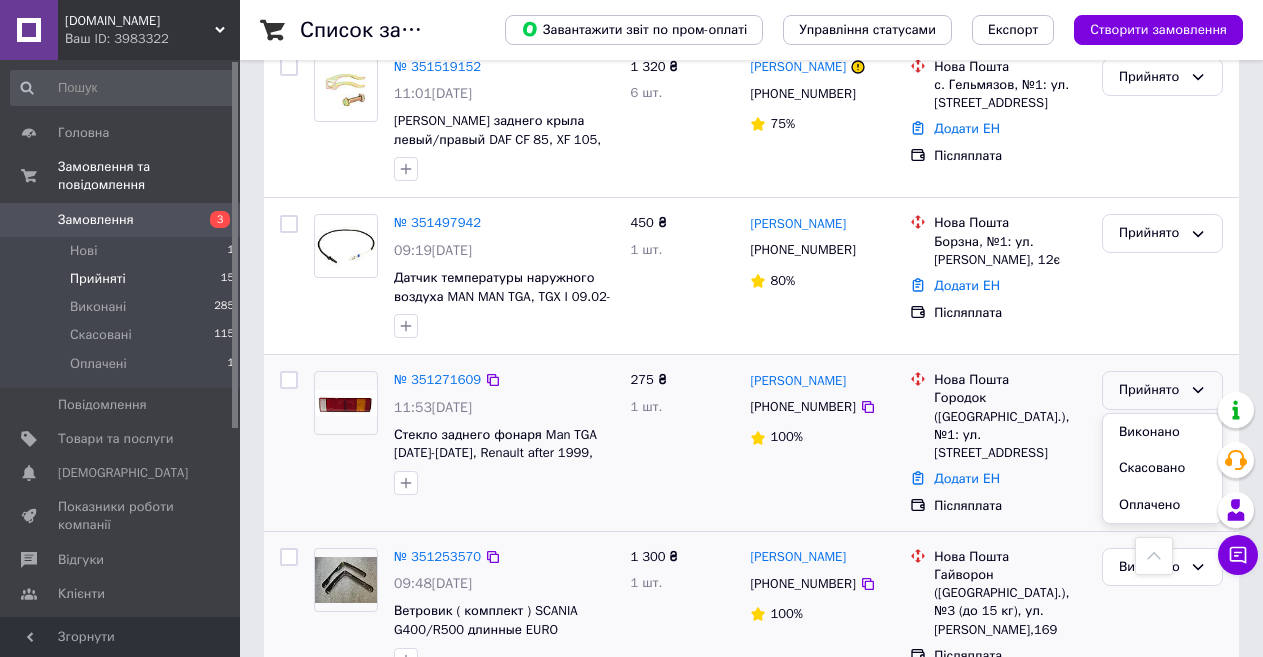 click on "Виконано" at bounding box center (1162, 432) 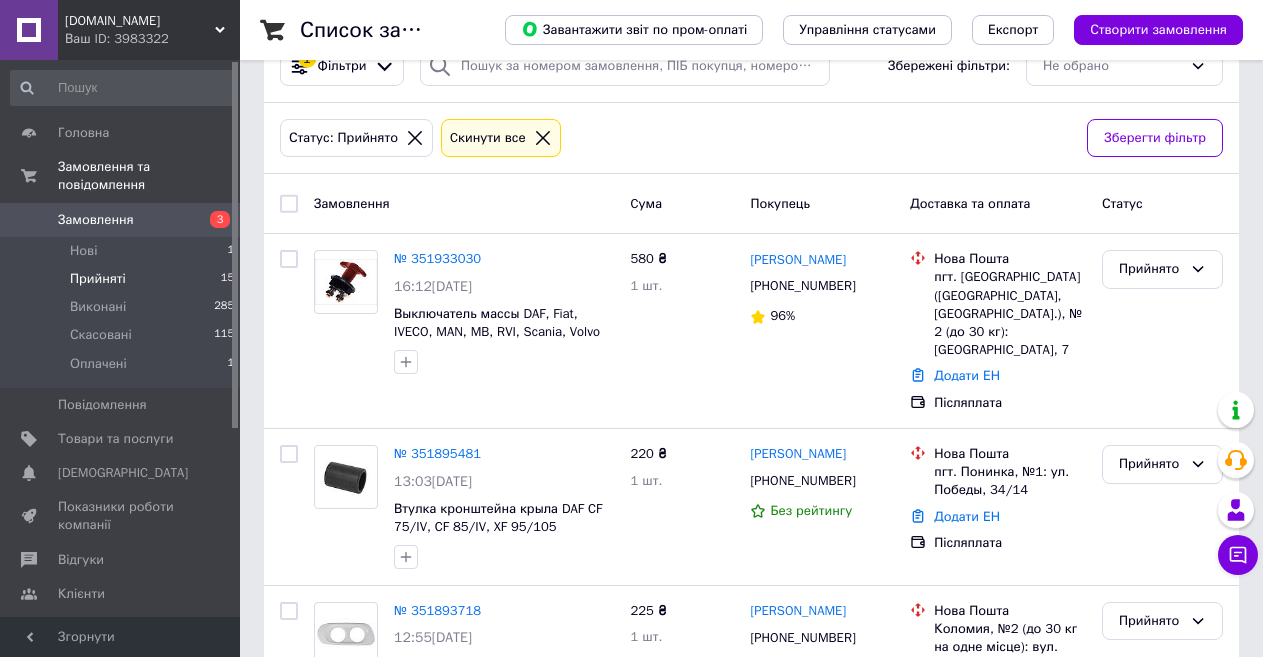 scroll, scrollTop: 30, scrollLeft: 0, axis: vertical 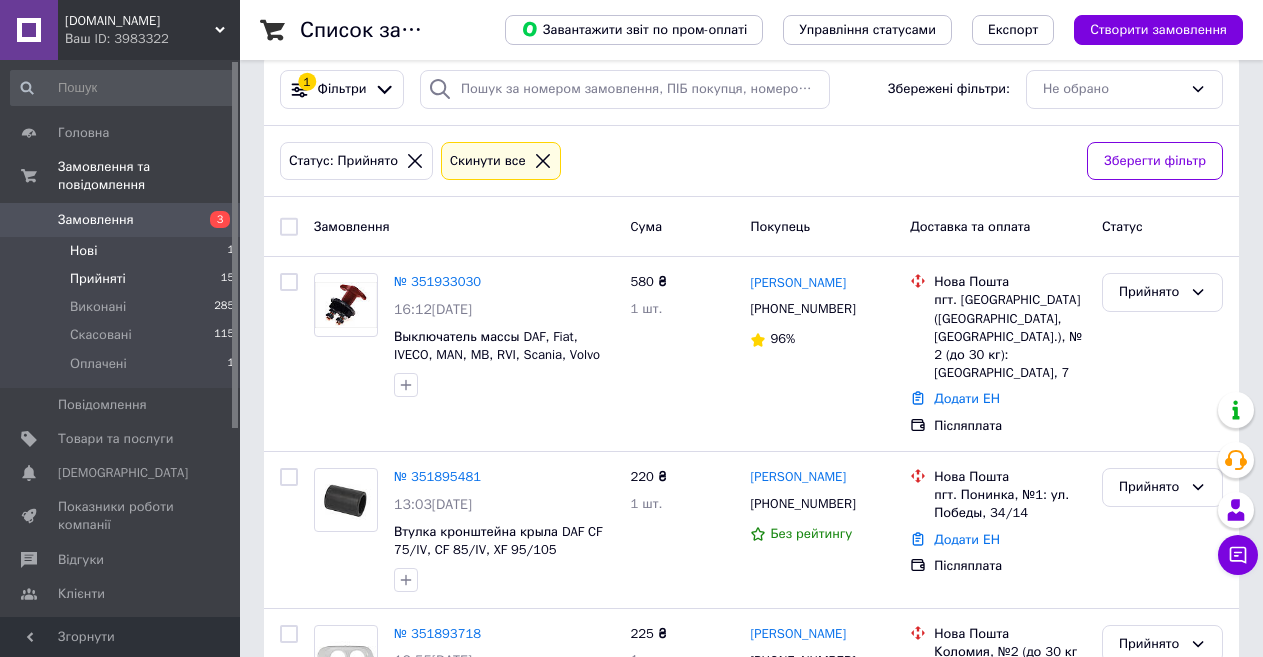 click on "Нові 1" at bounding box center (123, 251) 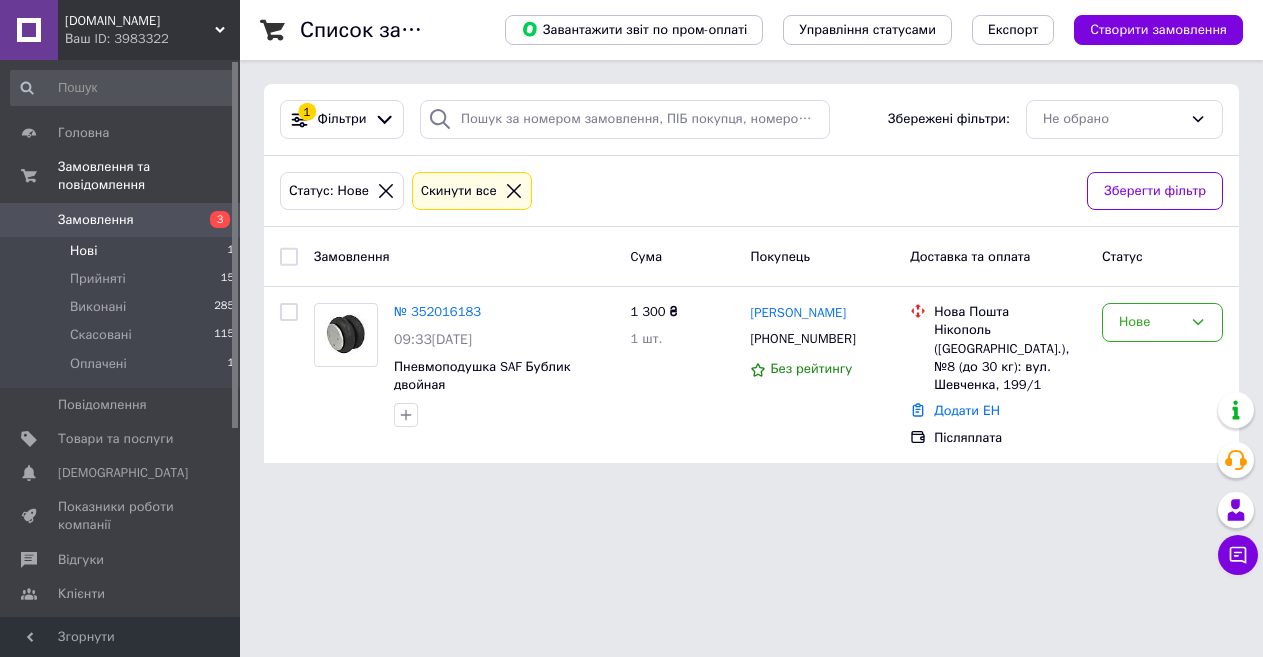 scroll, scrollTop: 0, scrollLeft: 0, axis: both 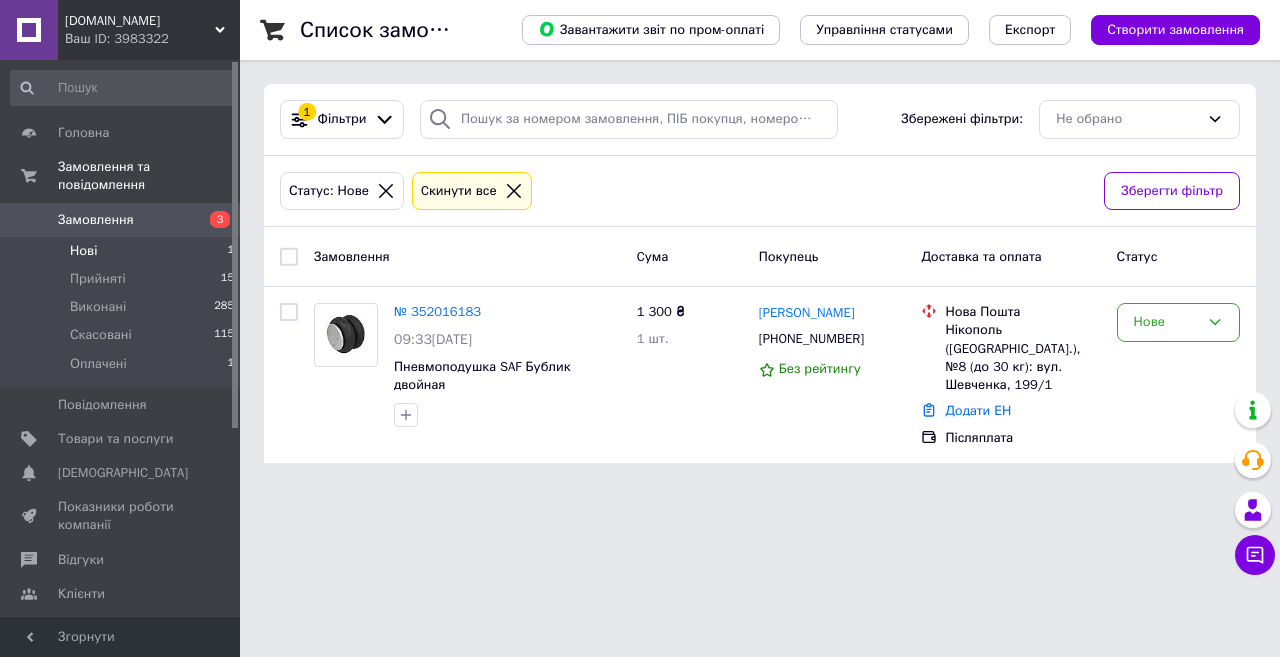 click on "Нові 1" at bounding box center (123, 251) 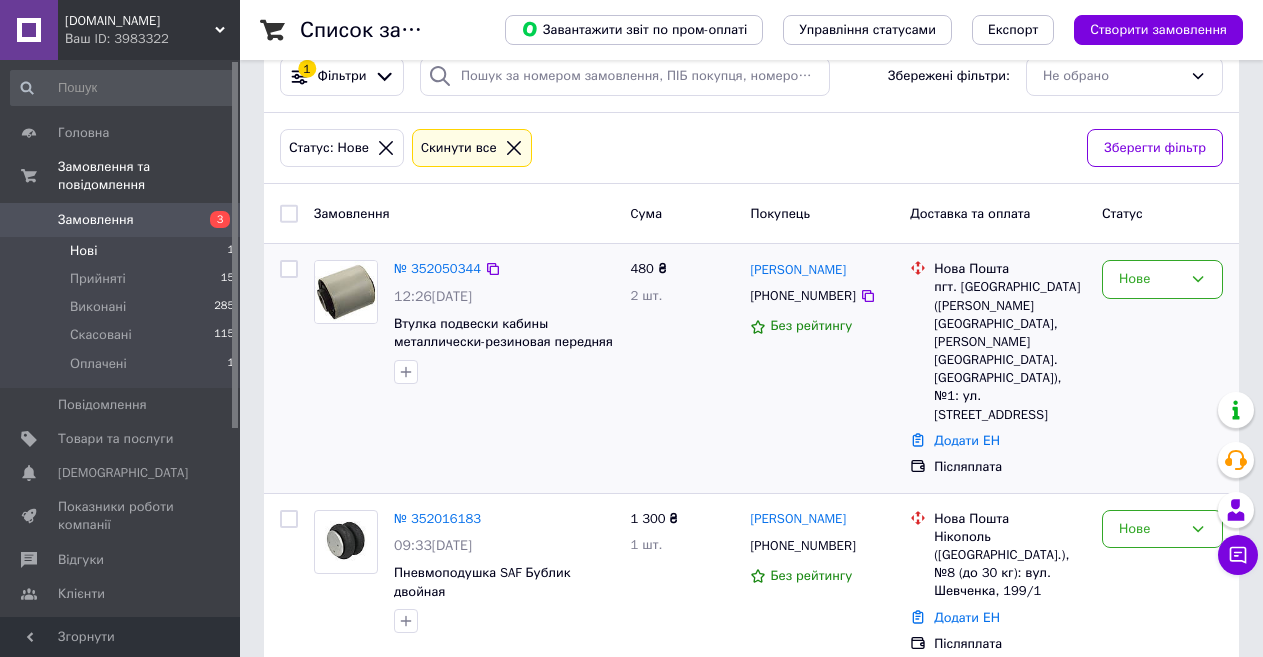 scroll, scrollTop: 0, scrollLeft: 0, axis: both 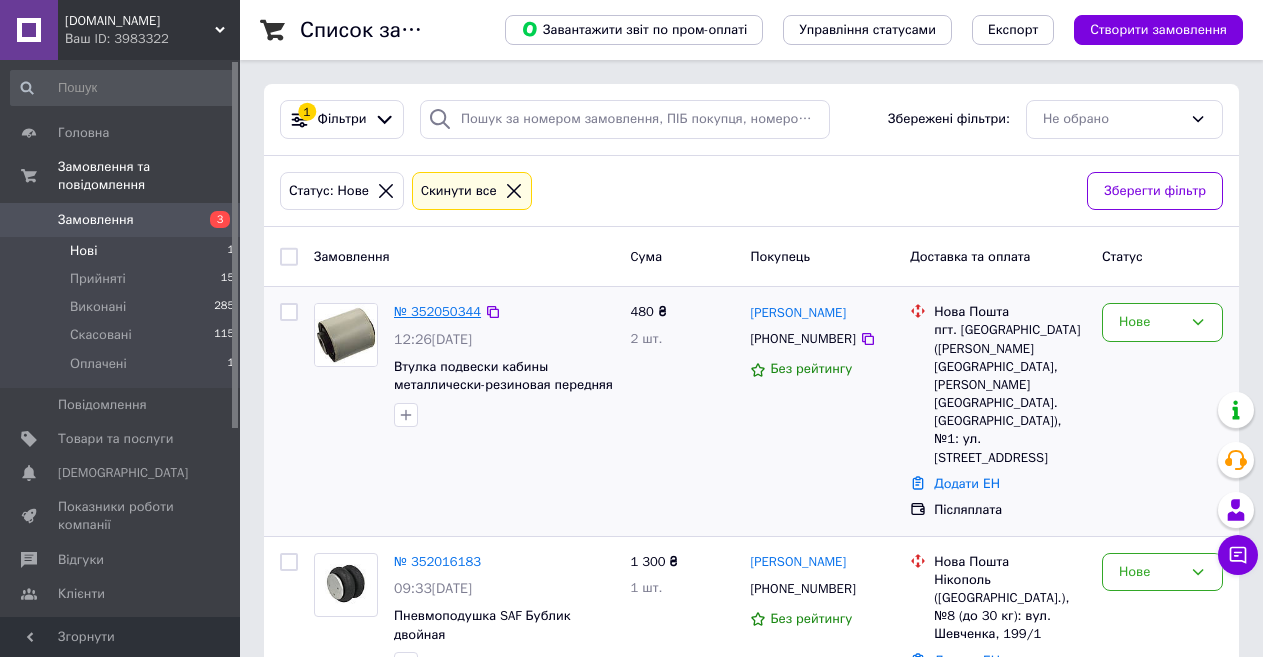 click on "№ 352050344" at bounding box center (437, 311) 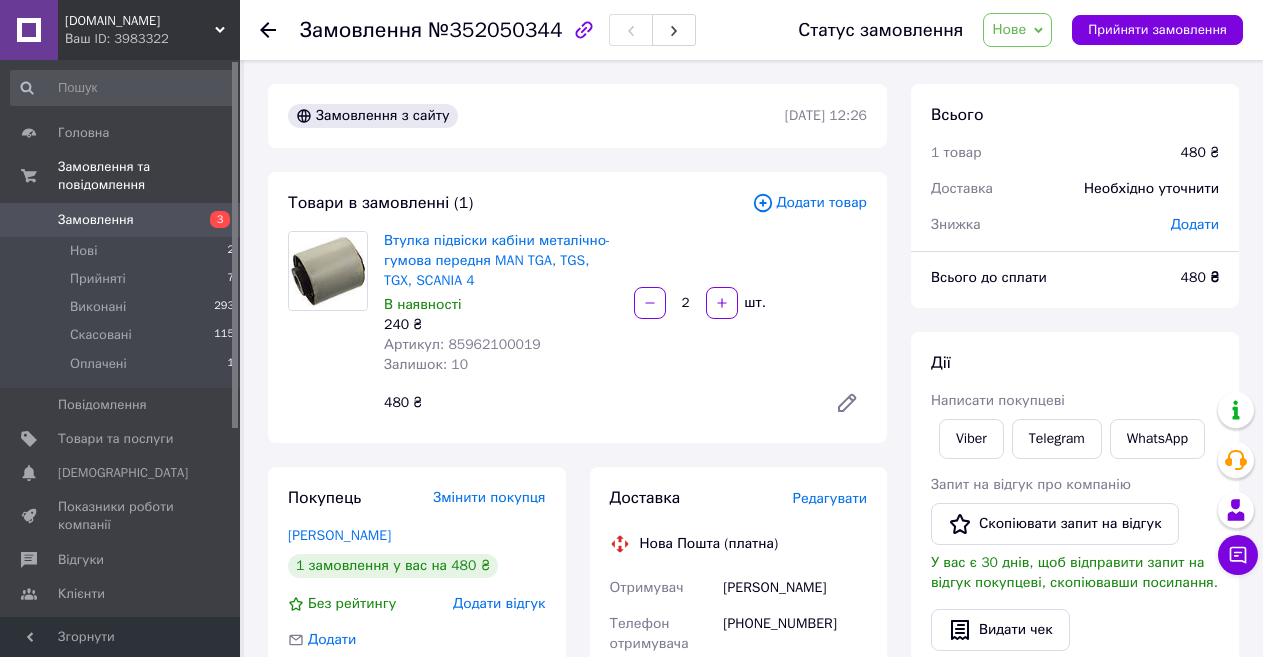 click on "Артикул: 85962100019" at bounding box center [462, 344] 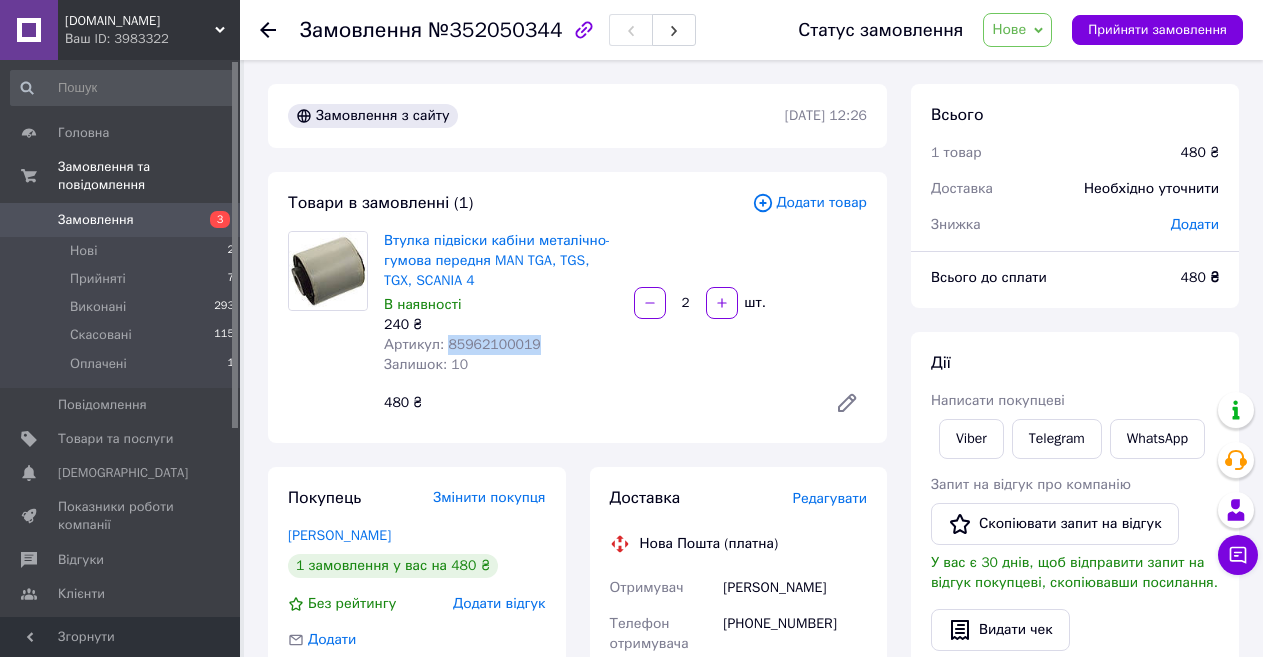 click on "Артикул: 85962100019" at bounding box center (462, 344) 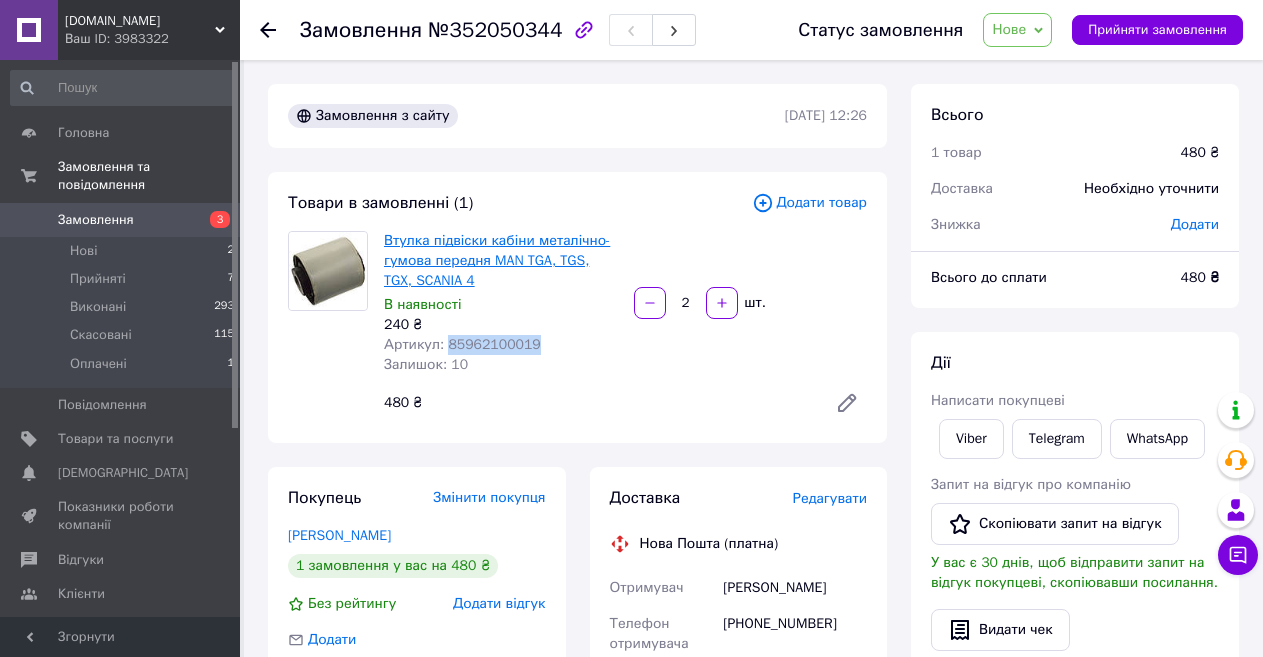 click on "Втулка підвіски кабіни металічно-гумова передня MAN TGA, TGS, TGX, SCANIA 4" at bounding box center [497, 260] 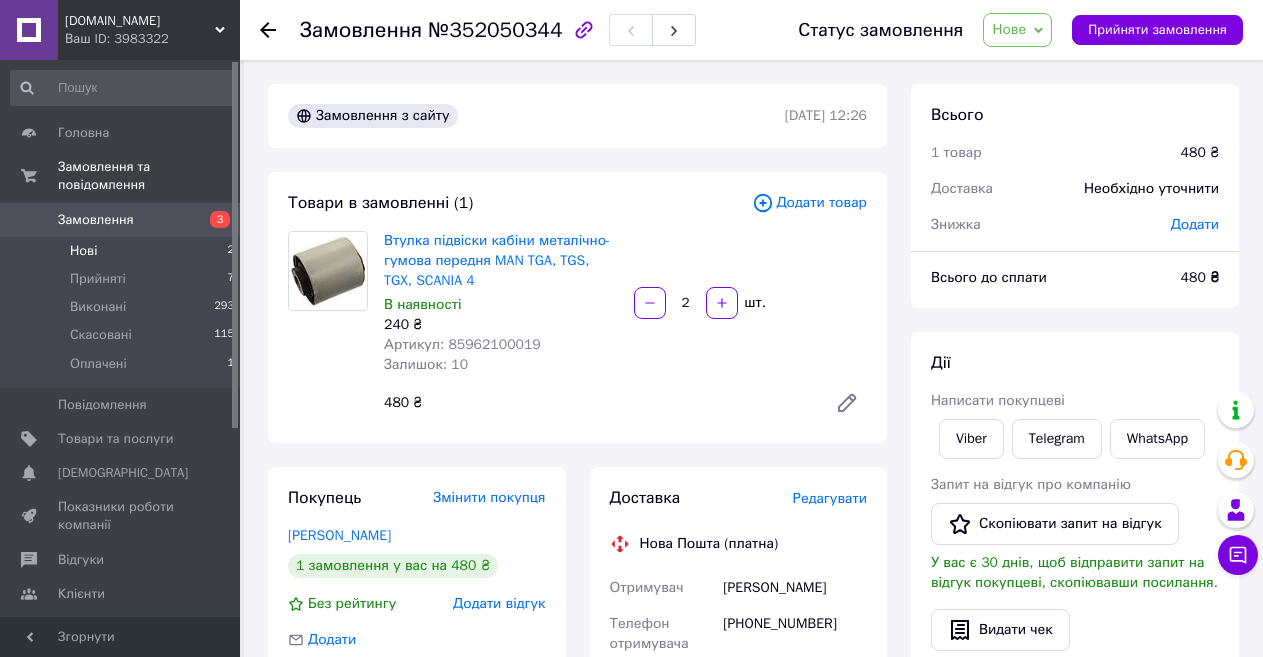 drag, startPoint x: 503, startPoint y: 344, endPoint x: 145, endPoint y: 230, distance: 375.71265 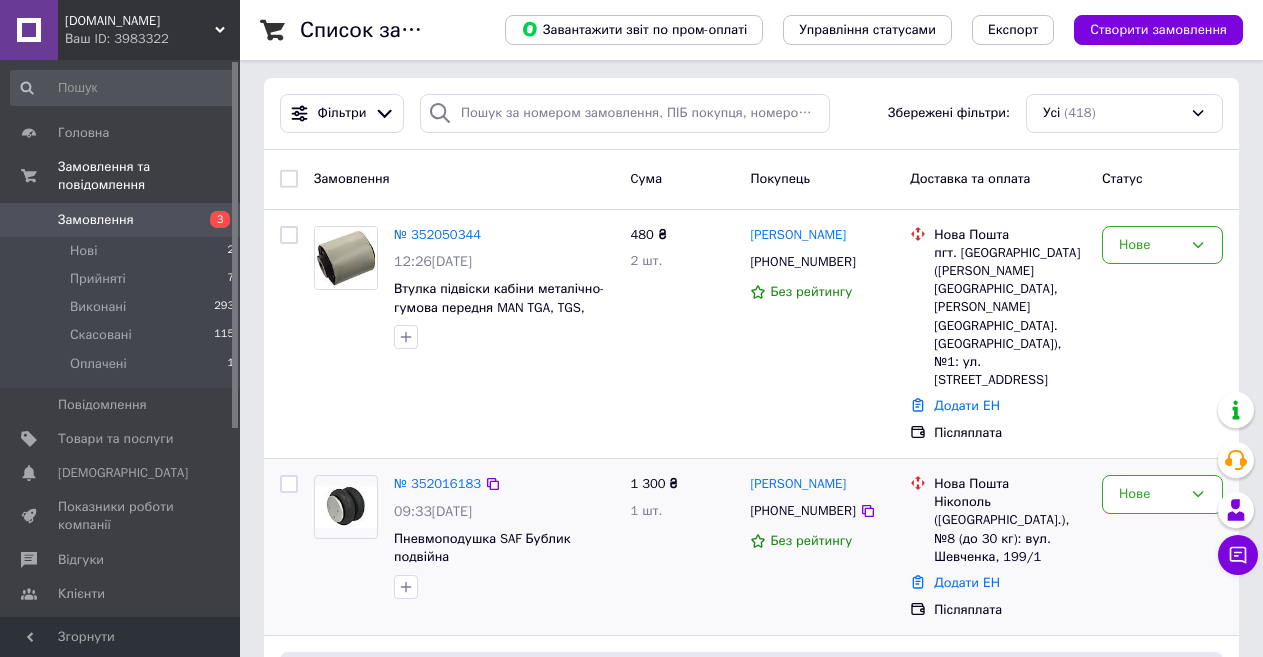 scroll, scrollTop: 200, scrollLeft: 0, axis: vertical 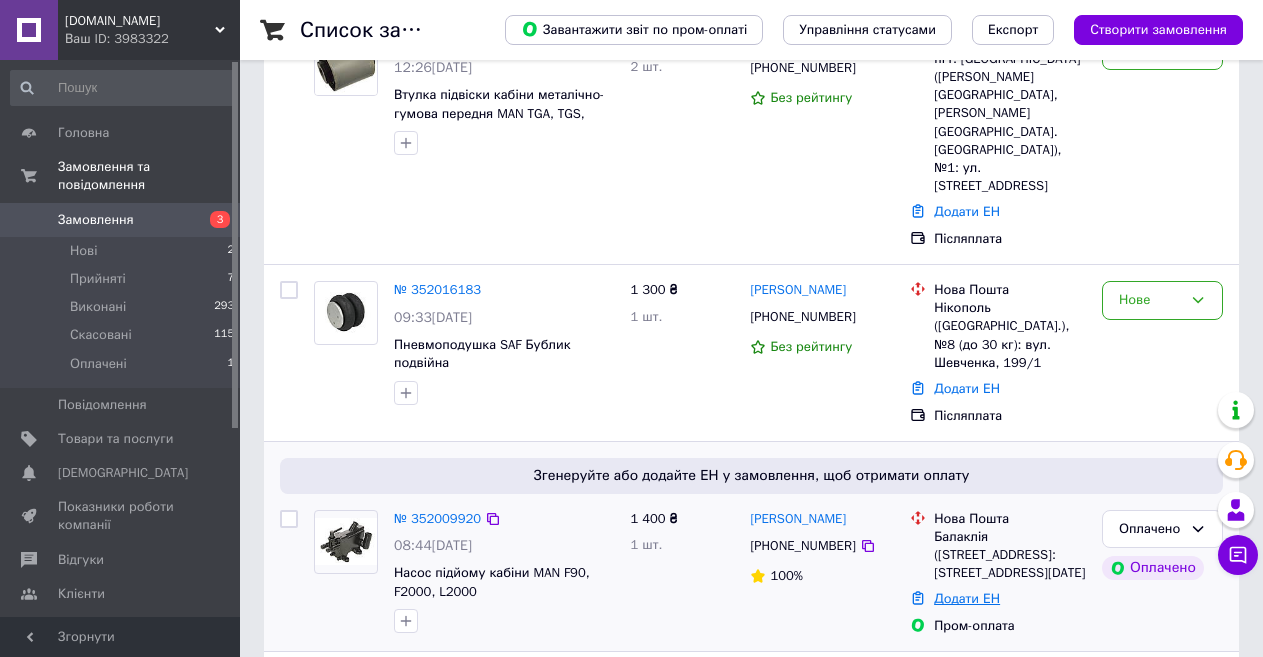 click on "Додати ЕН" at bounding box center [967, 598] 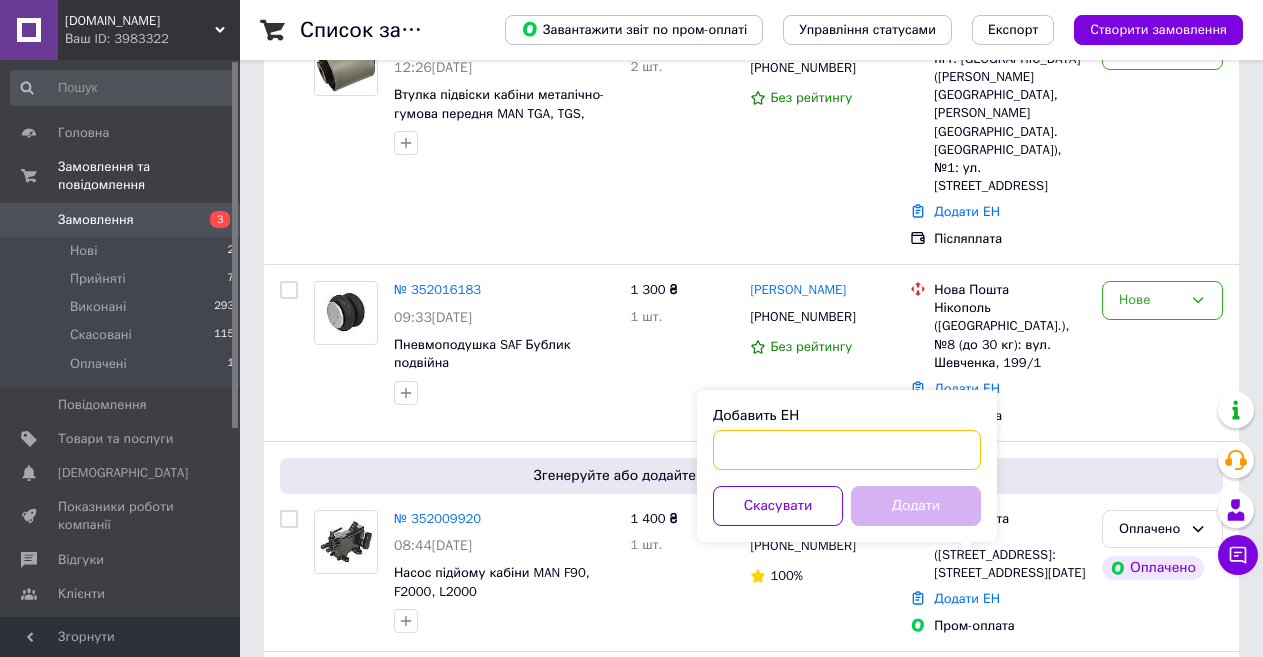 paste on "20451202914412" 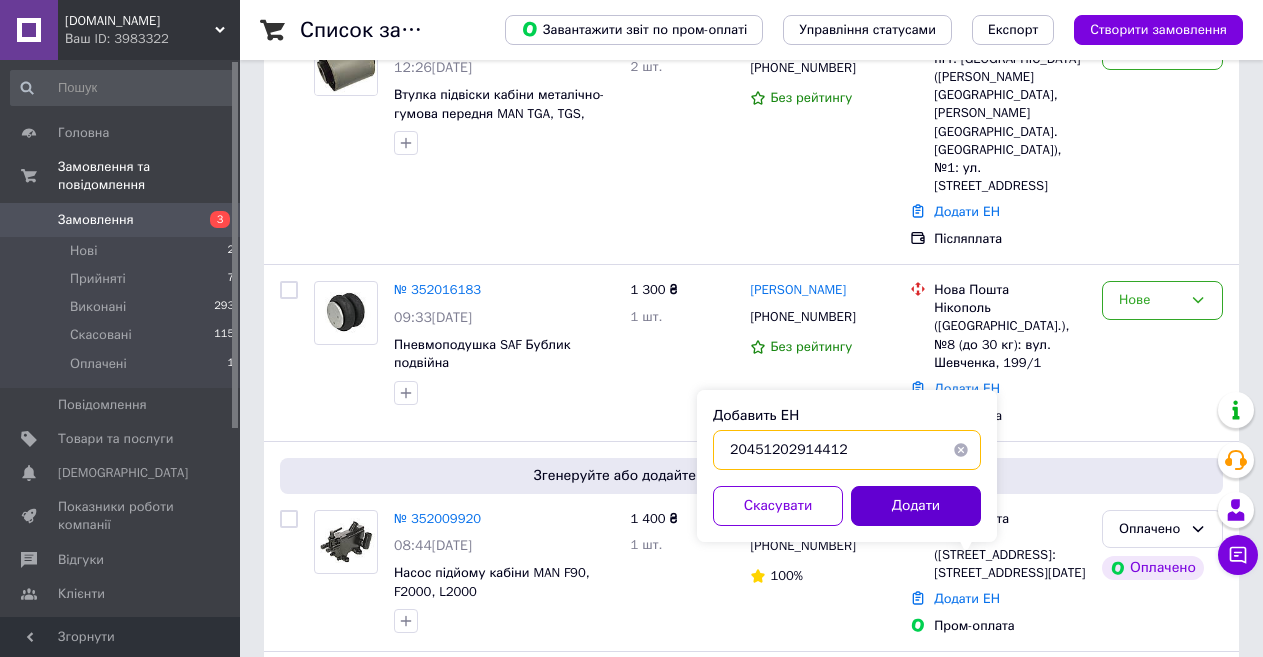 type on "20451202914412" 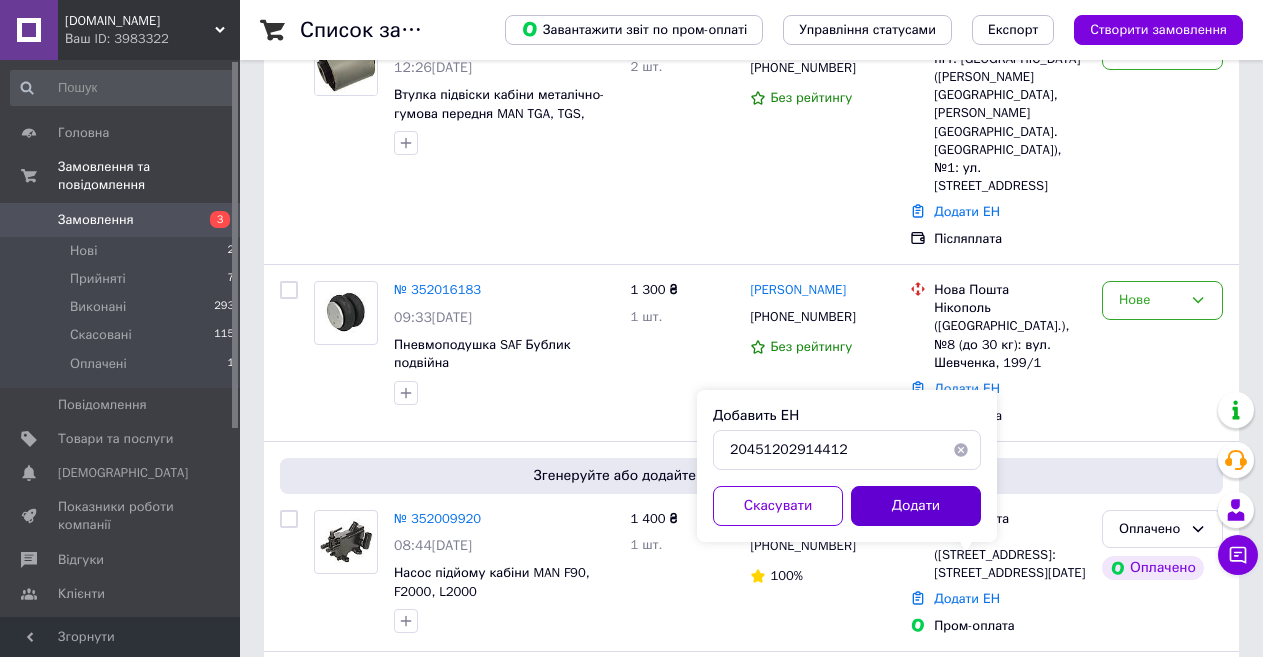 click on "Додати" at bounding box center [916, 506] 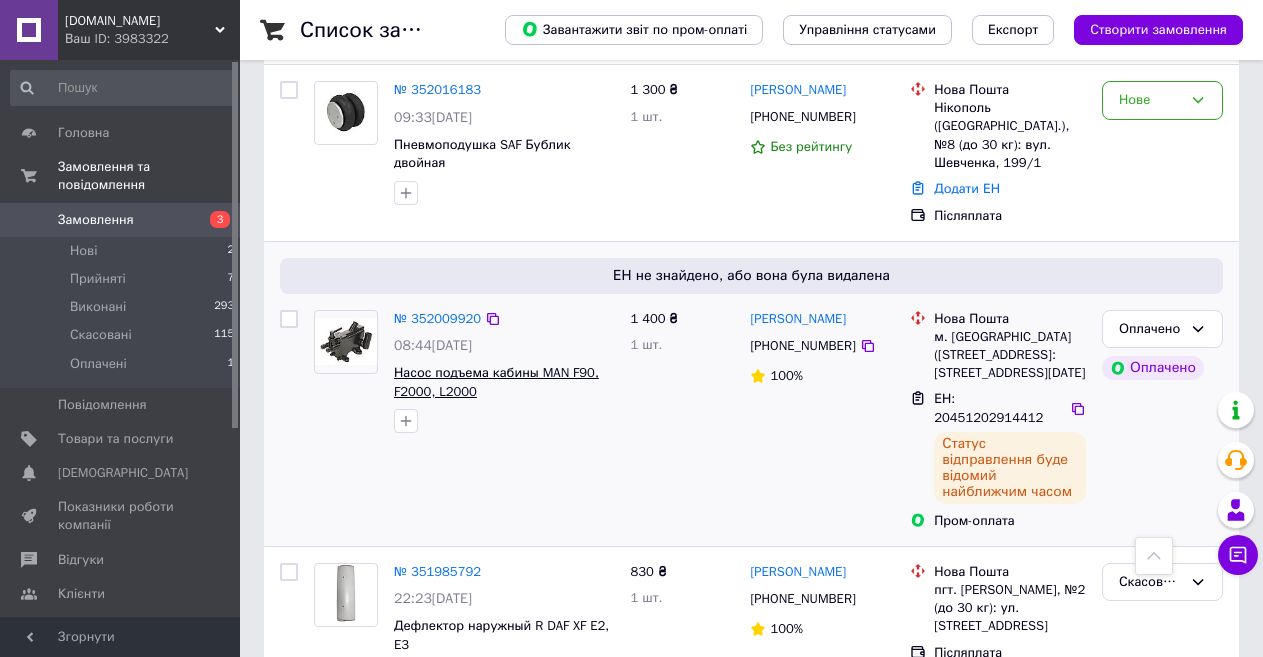 scroll, scrollTop: 100, scrollLeft: 0, axis: vertical 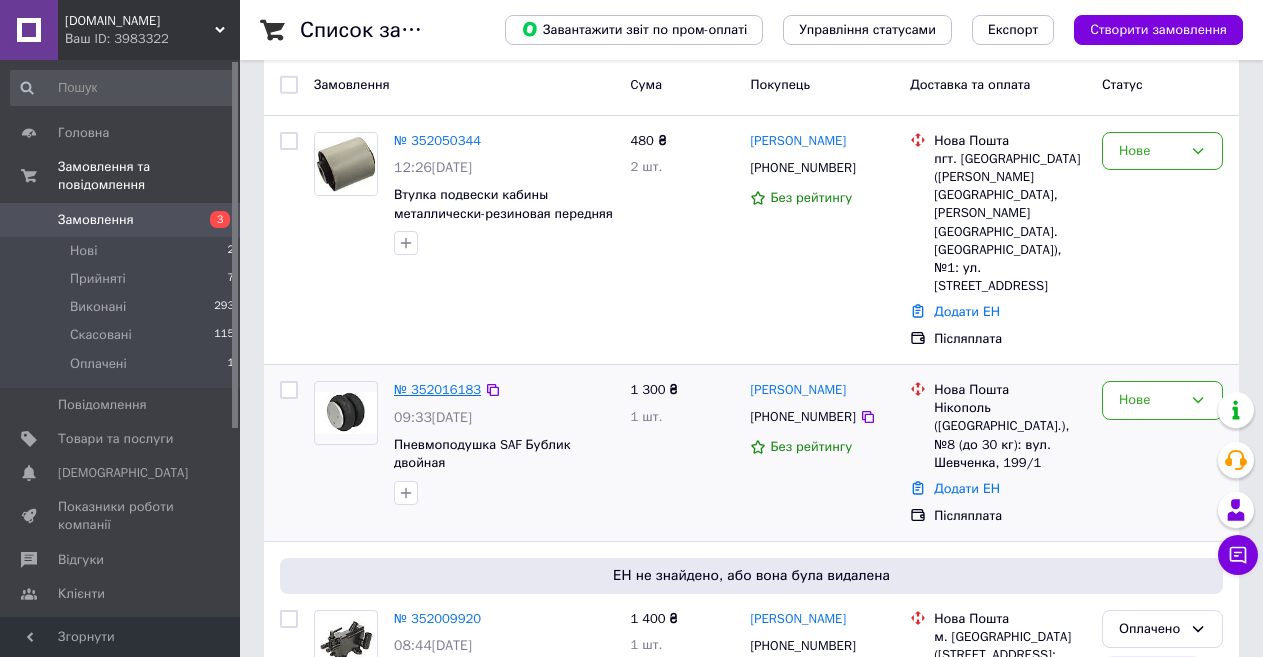 click on "№ 352016183" at bounding box center (437, 389) 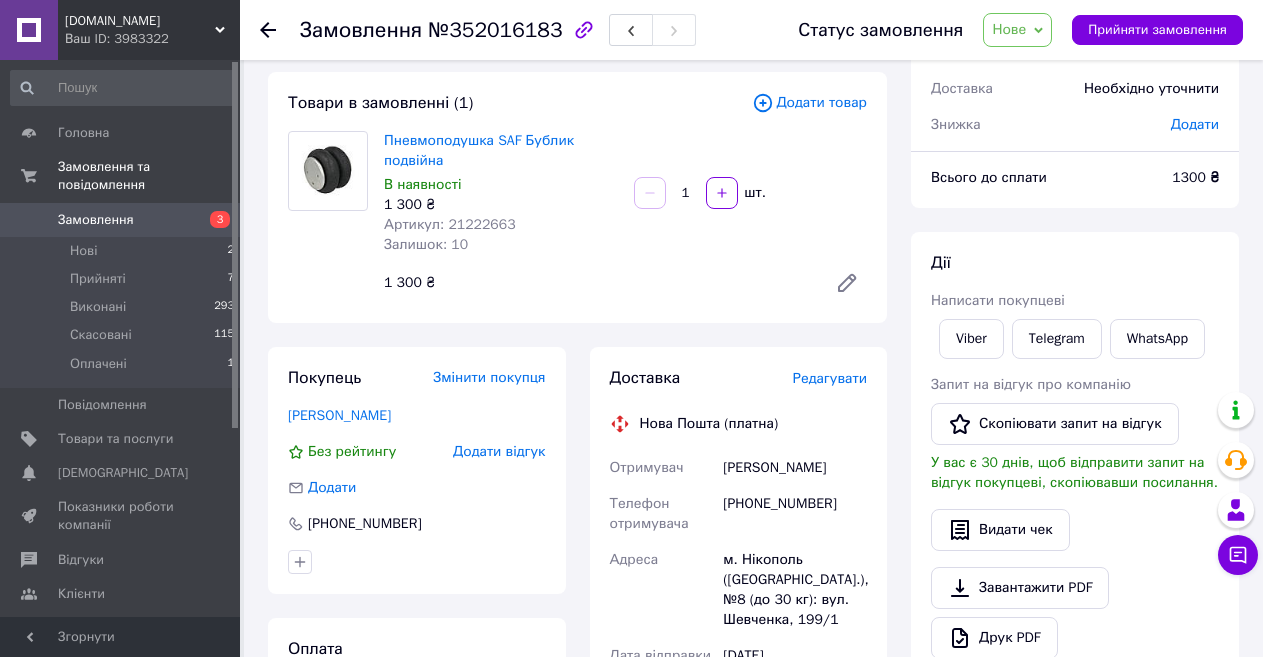 click on "Артикул: 21222663" at bounding box center (450, 224) 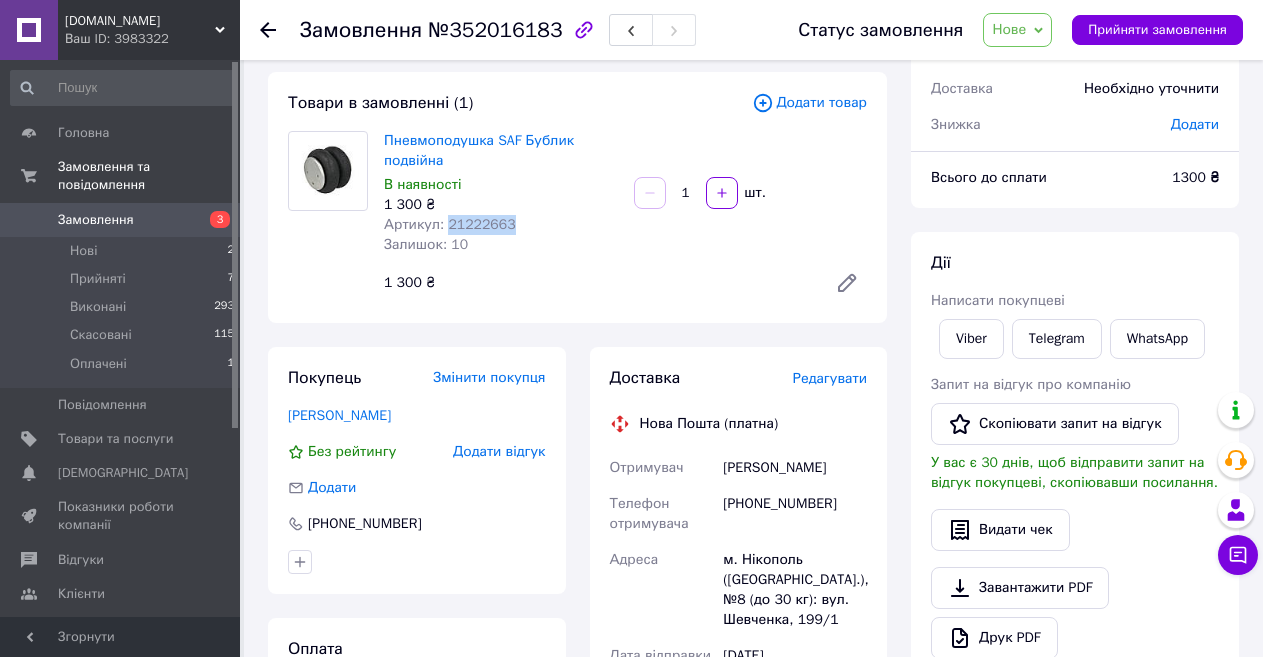 click on "Артикул: 21222663" at bounding box center (450, 224) 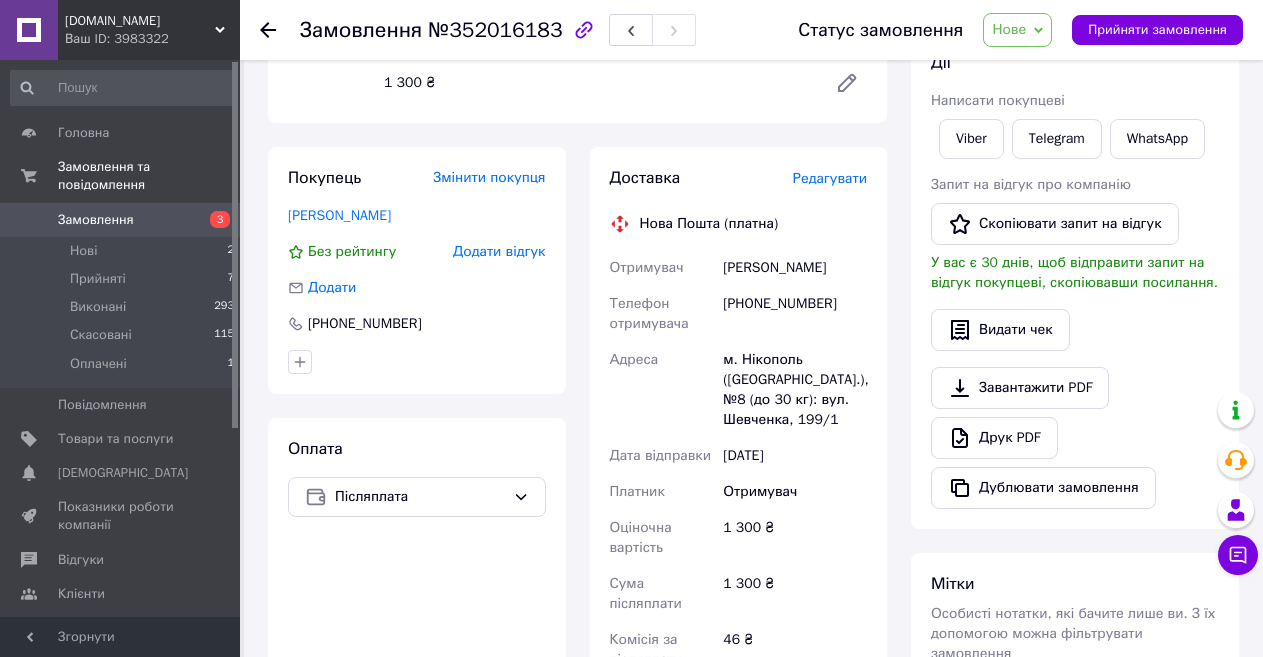 drag, startPoint x: 862, startPoint y: 421, endPoint x: 651, endPoint y: 223, distance: 289.35272 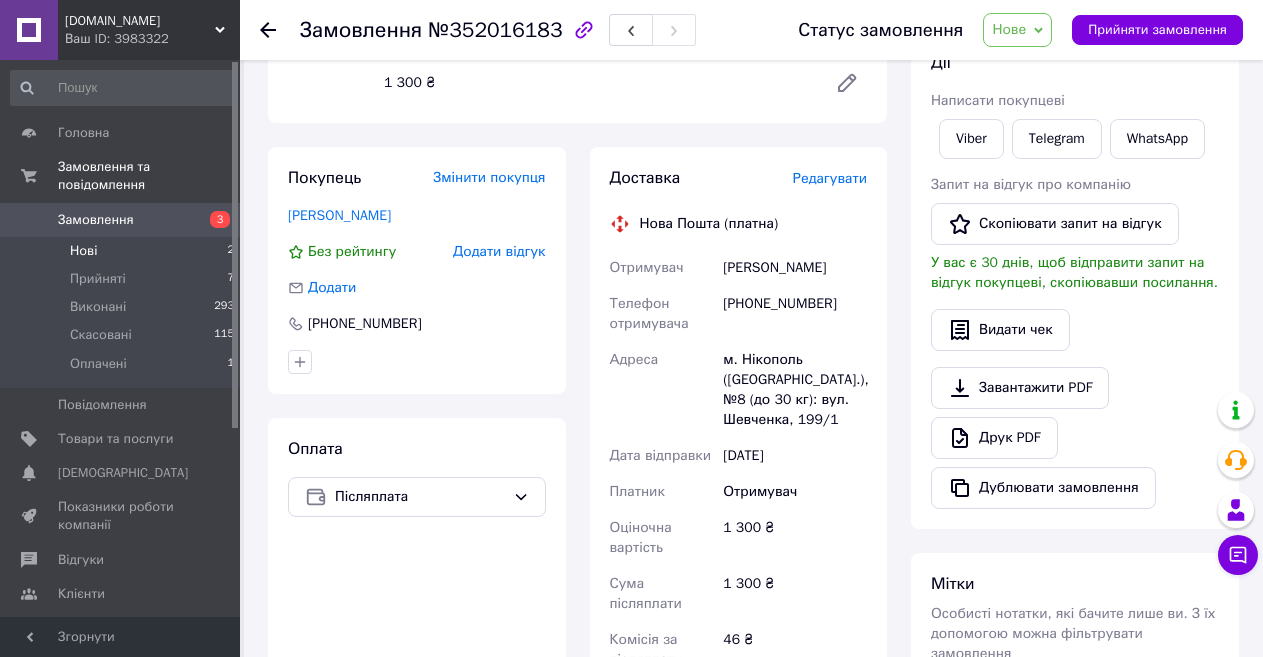 click on "Нові 2" at bounding box center [123, 251] 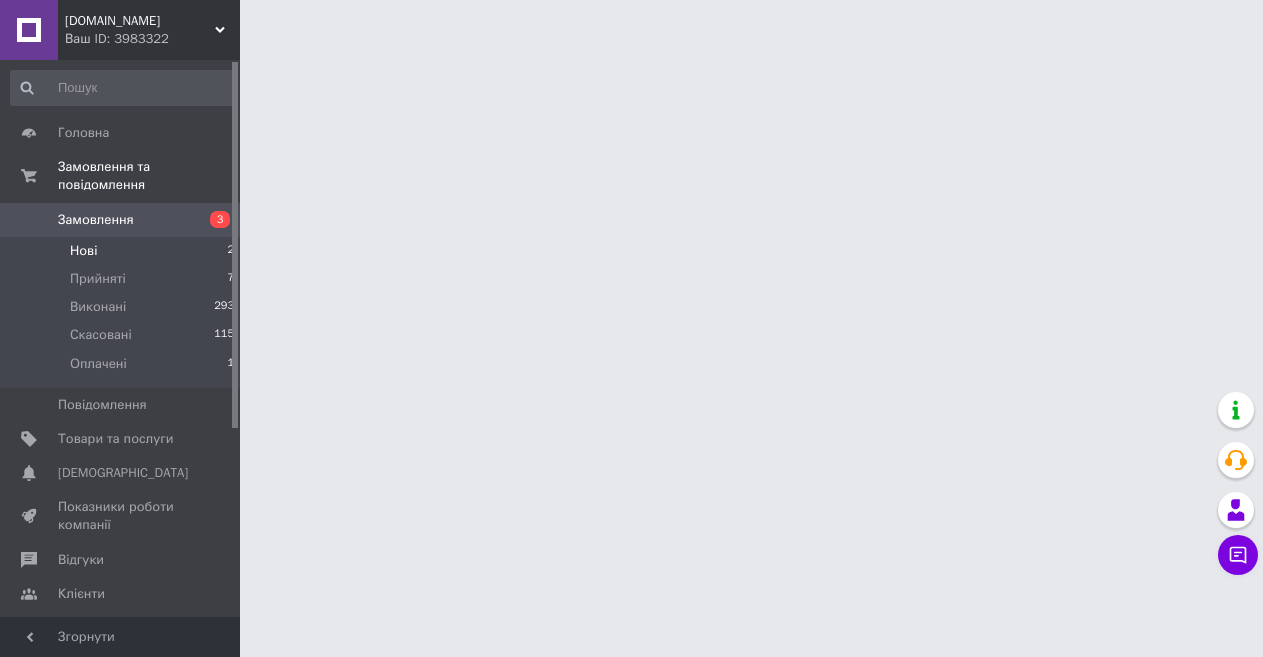 scroll, scrollTop: 0, scrollLeft: 0, axis: both 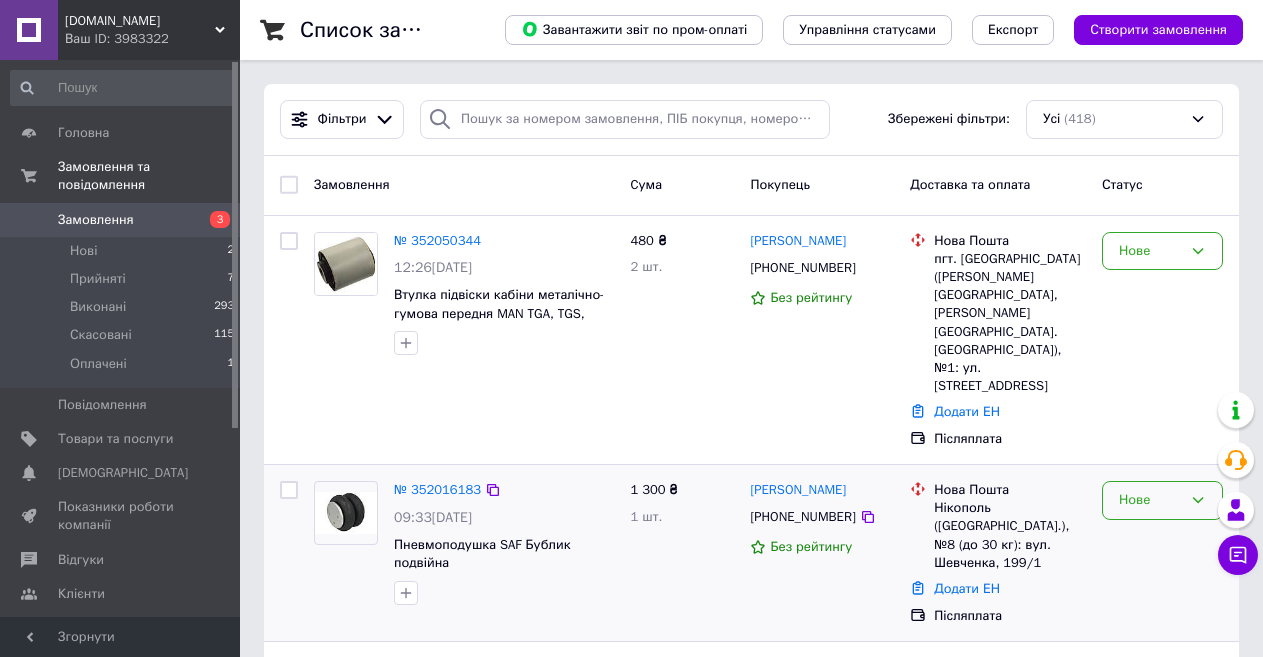 click on "Нове" at bounding box center (1150, 500) 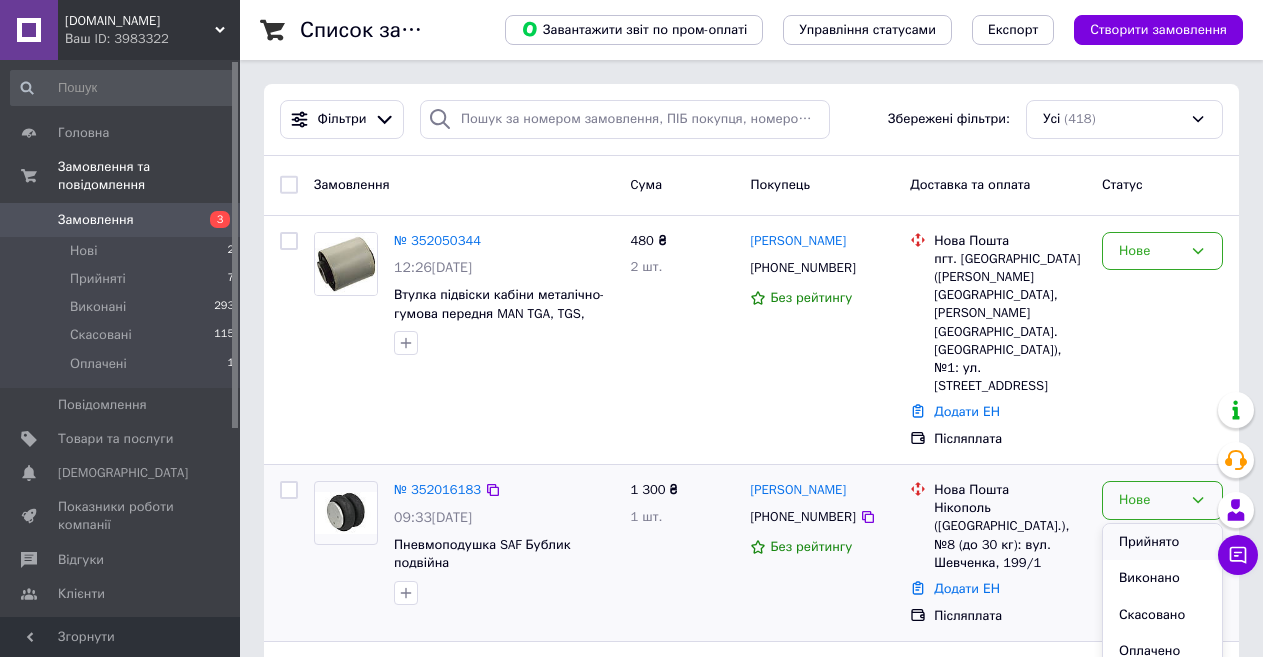 click on "Прийнято" at bounding box center [1162, 542] 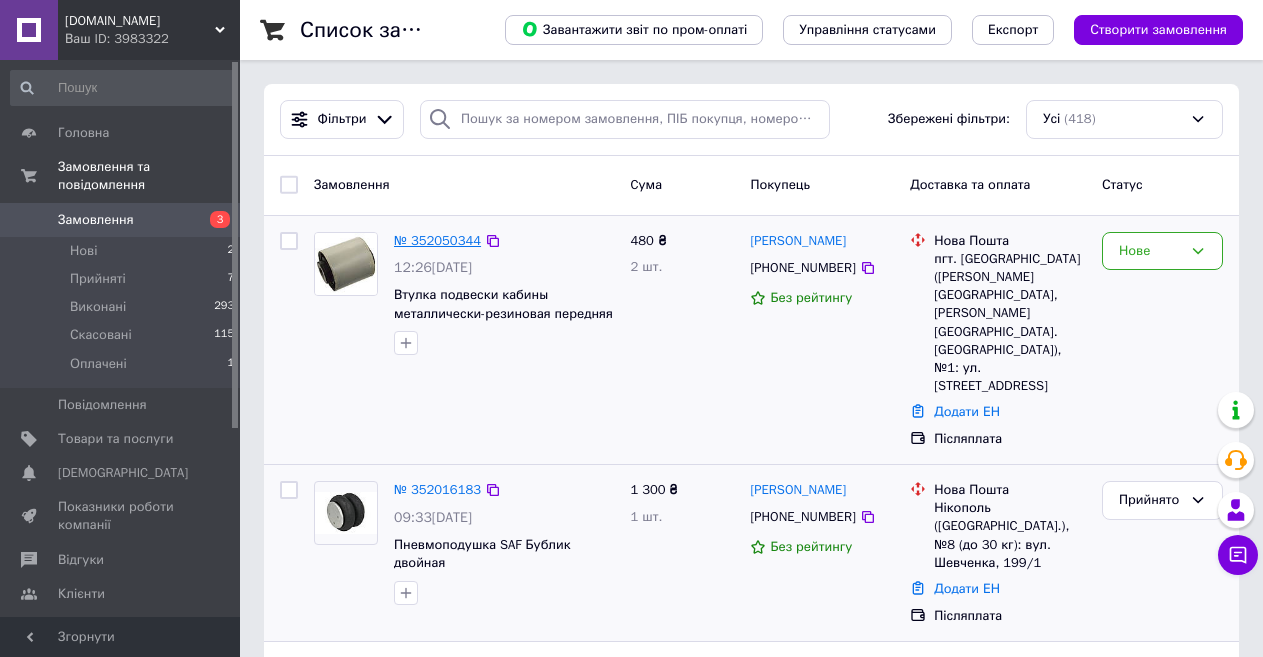 click on "№ 352050344" at bounding box center (437, 240) 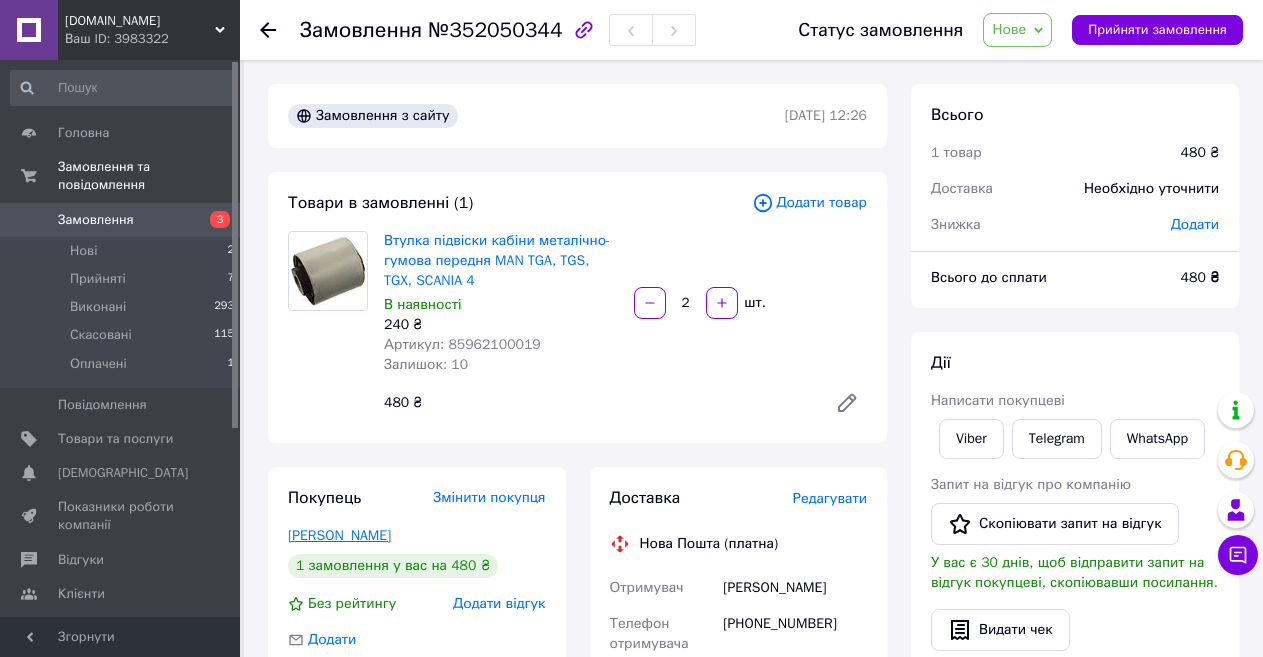 click on "Багрін Іван" at bounding box center [339, 535] 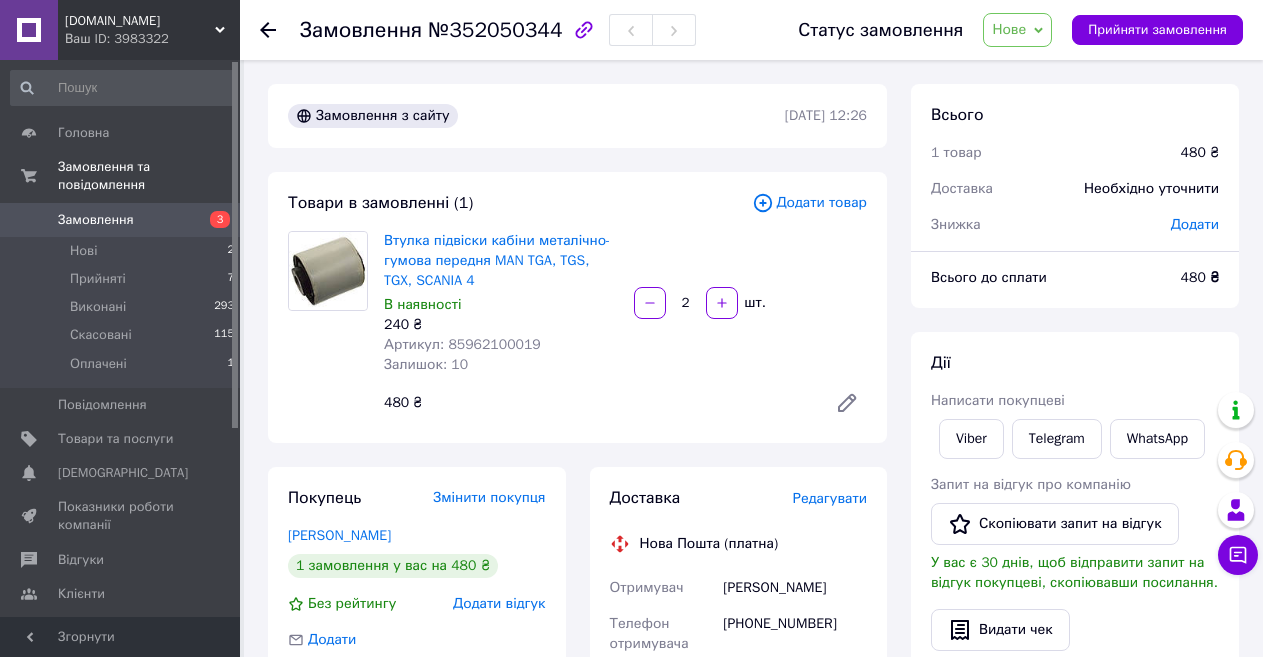 click on "Артикул: 85962100019" at bounding box center (462, 344) 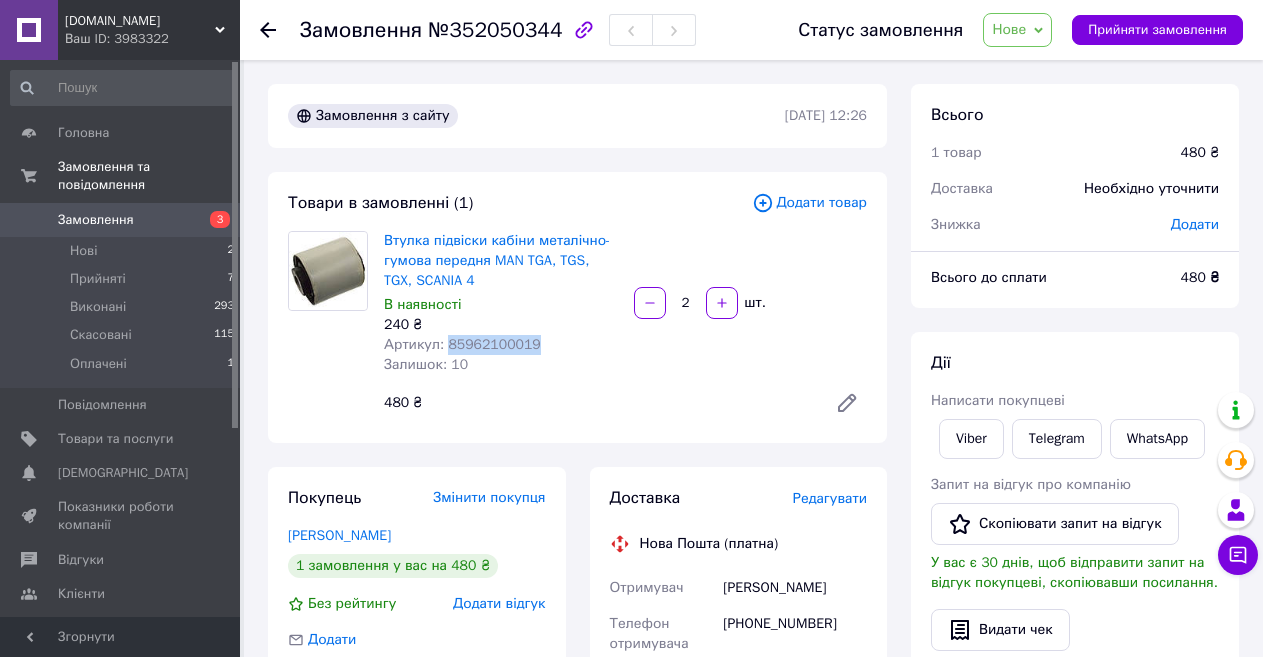 click on "Артикул: 85962100019" at bounding box center (462, 344) 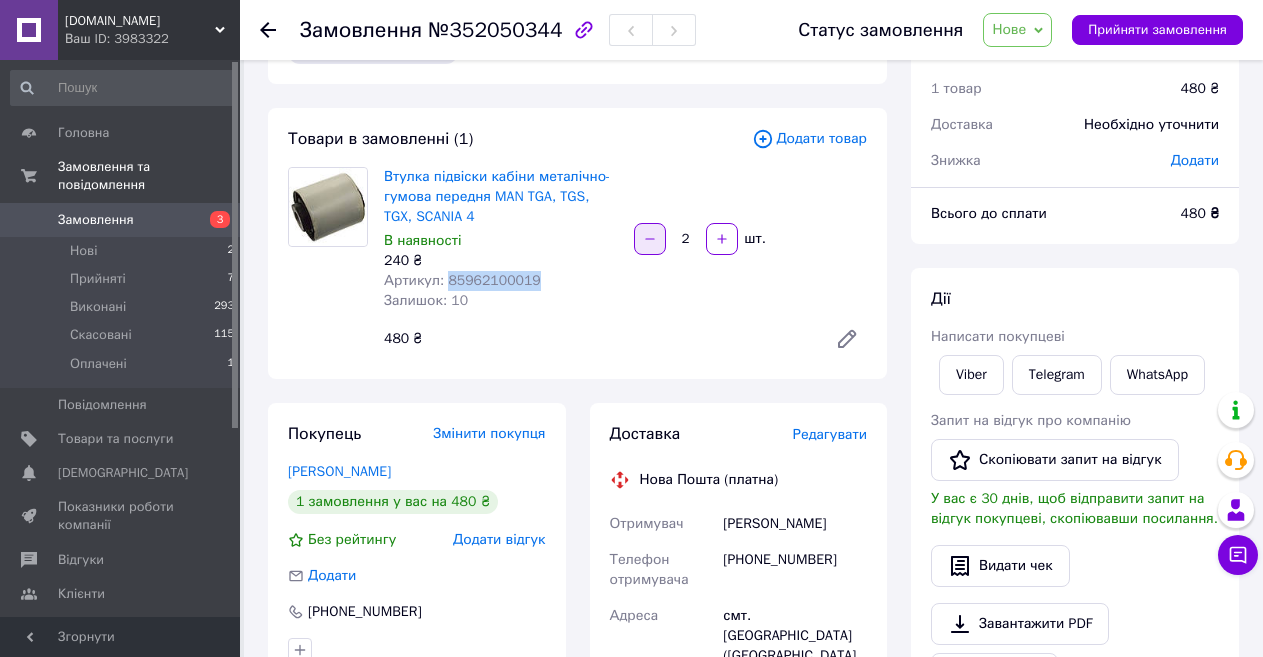 scroll, scrollTop: 100, scrollLeft: 0, axis: vertical 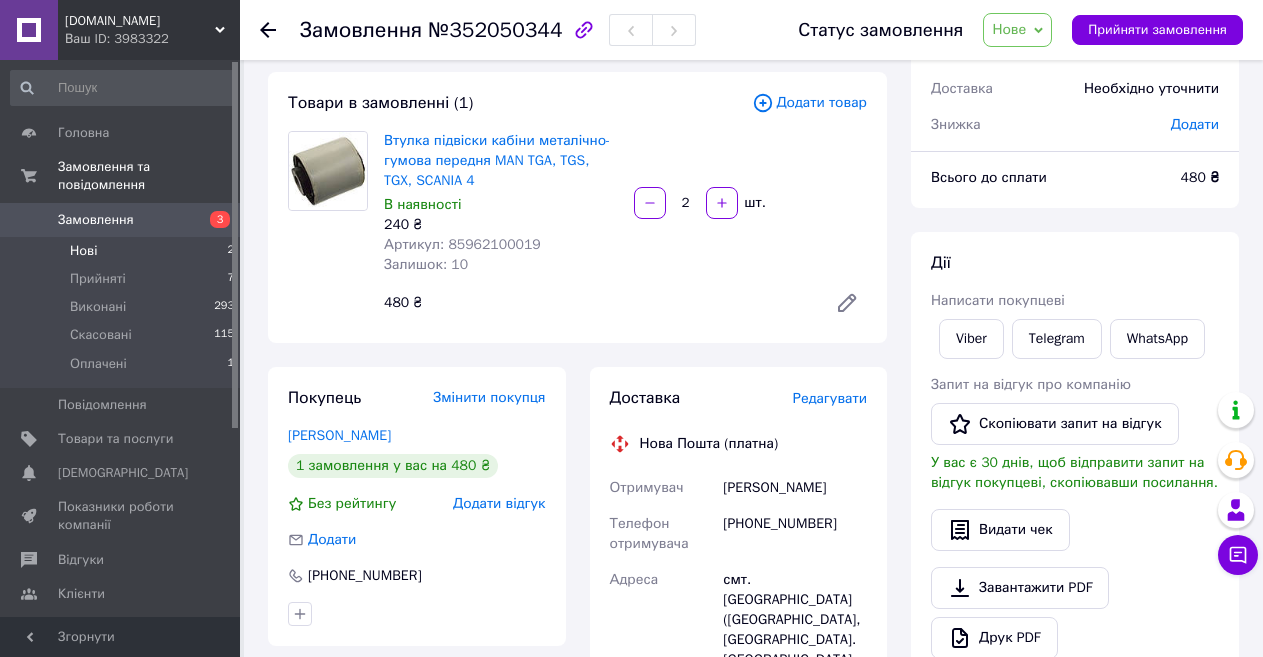 click on "Нові 2" at bounding box center [123, 251] 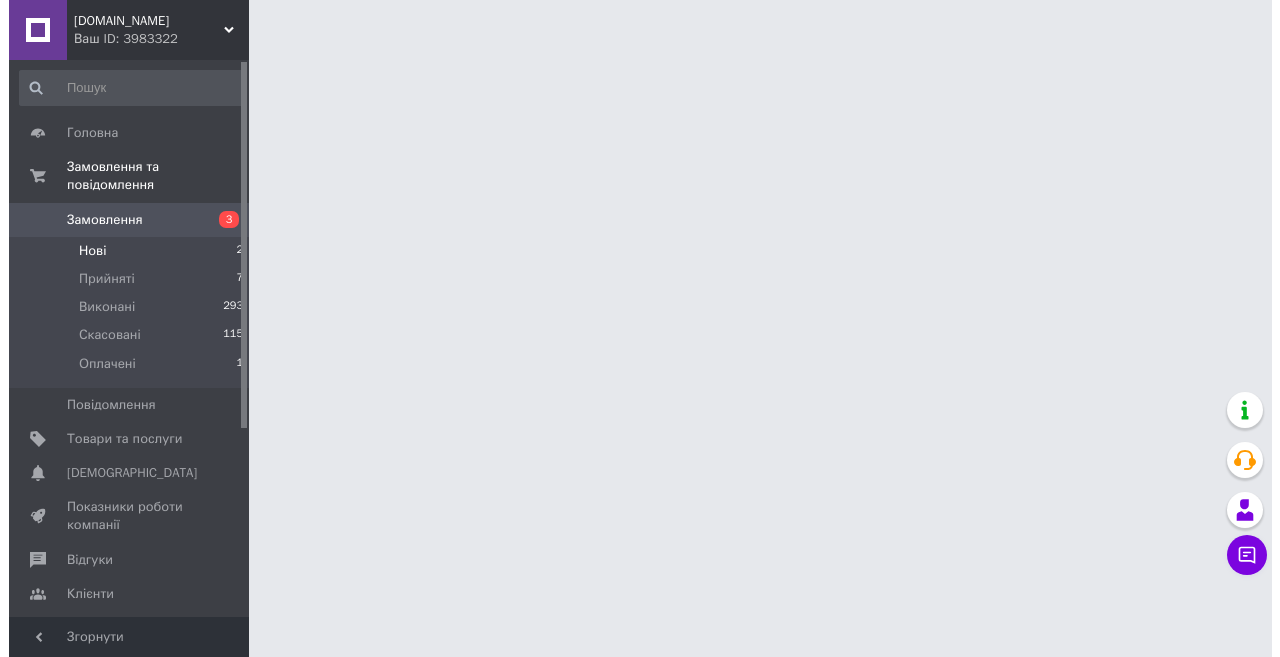 scroll, scrollTop: 0, scrollLeft: 0, axis: both 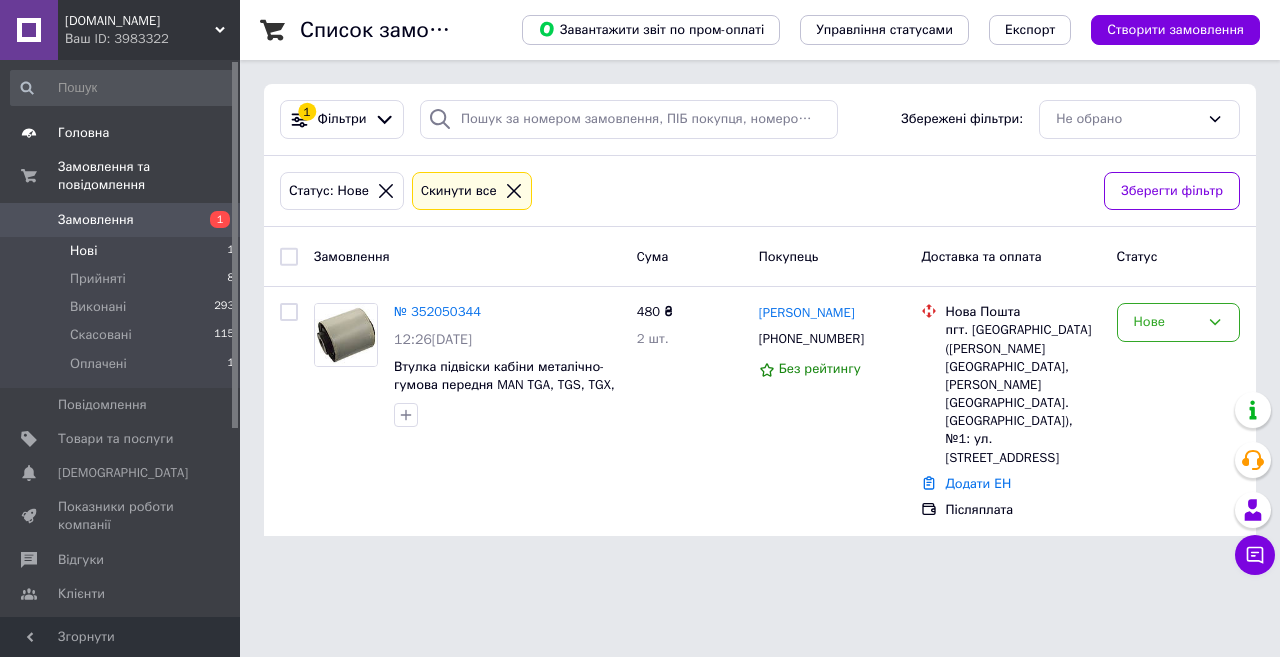 click on "Головна" at bounding box center (121, 133) 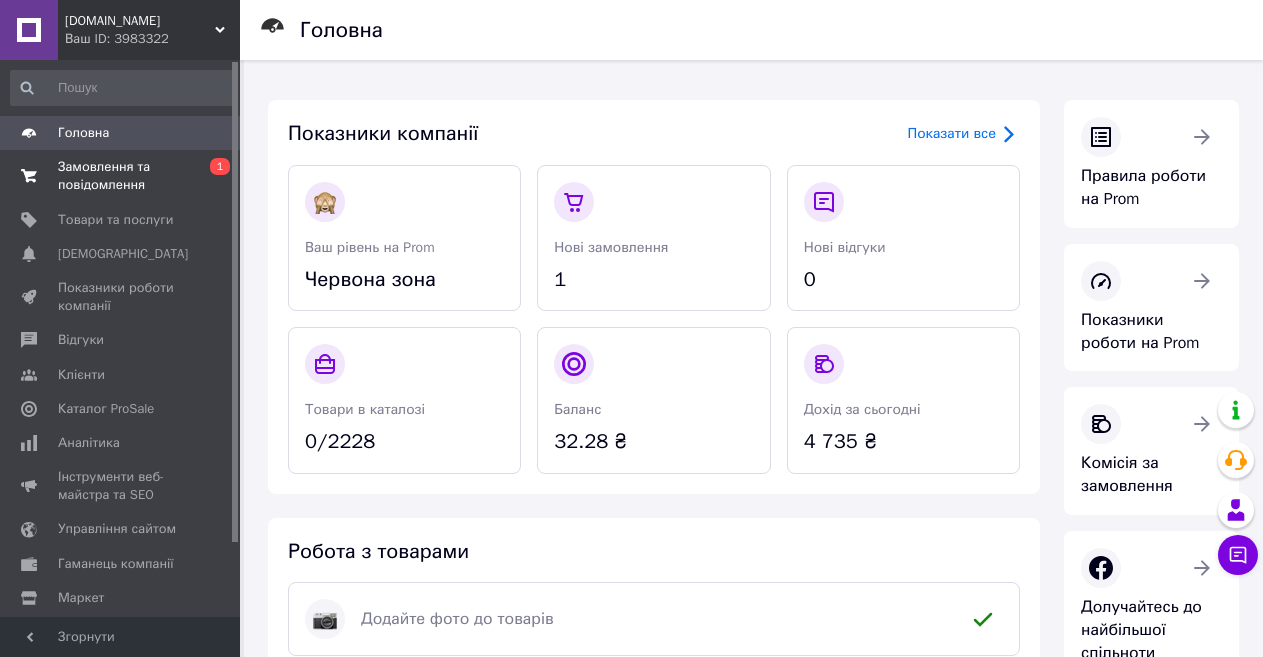 click on "Замовлення та повідомлення" at bounding box center [121, 176] 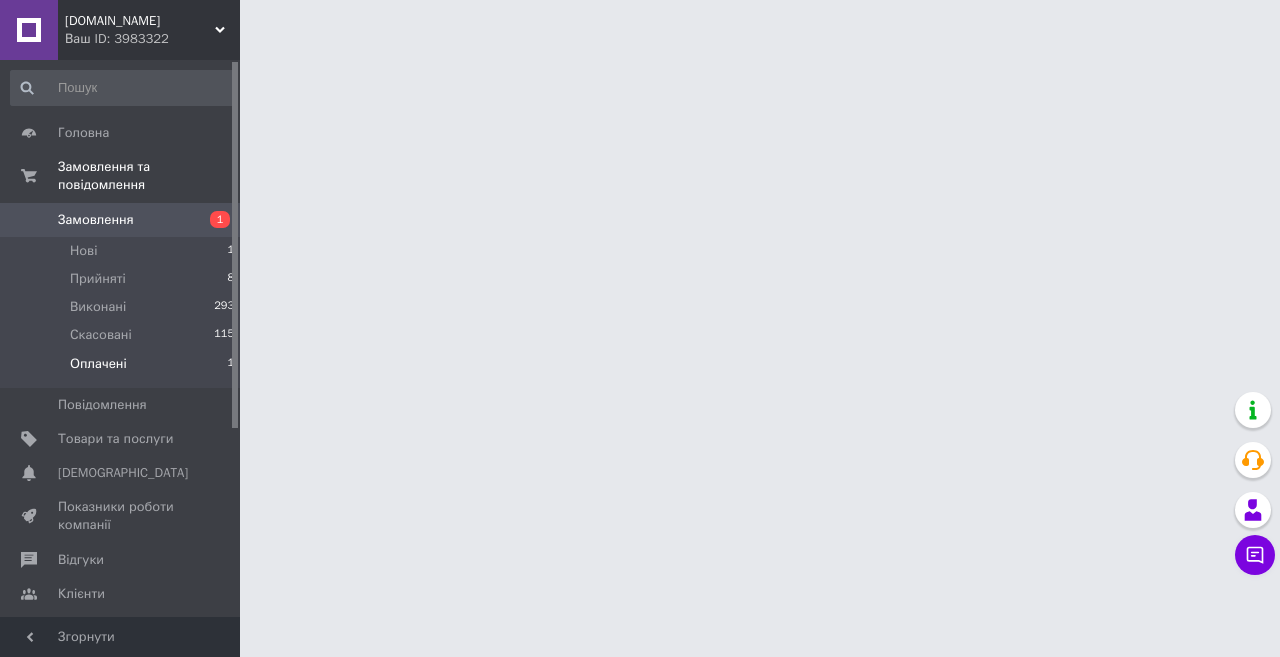 click on "Оплачені 1" at bounding box center [123, 369] 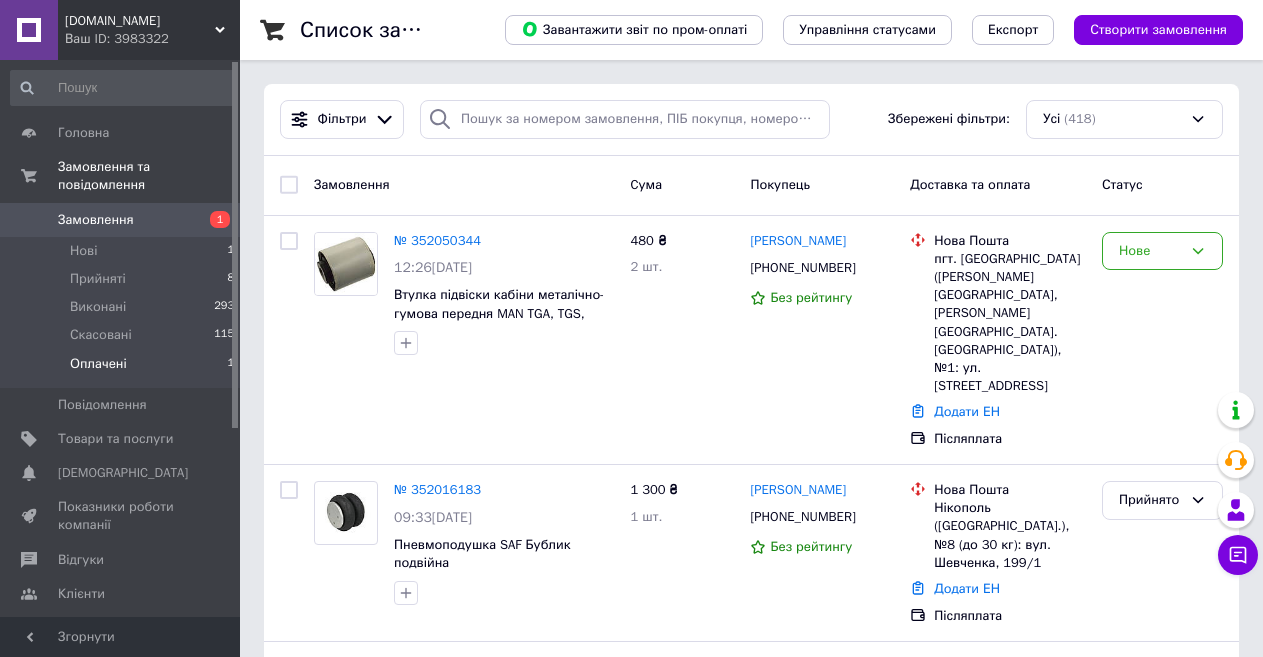 click on "Оплачені" at bounding box center (98, 364) 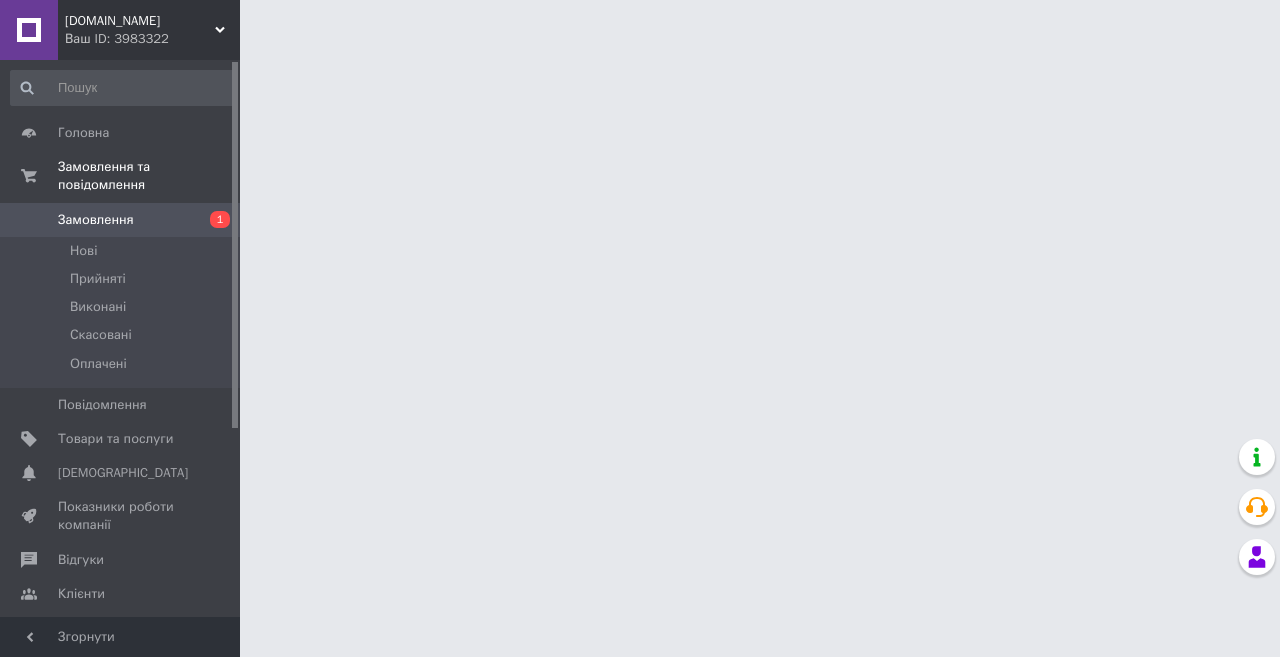 scroll, scrollTop: 0, scrollLeft: 0, axis: both 